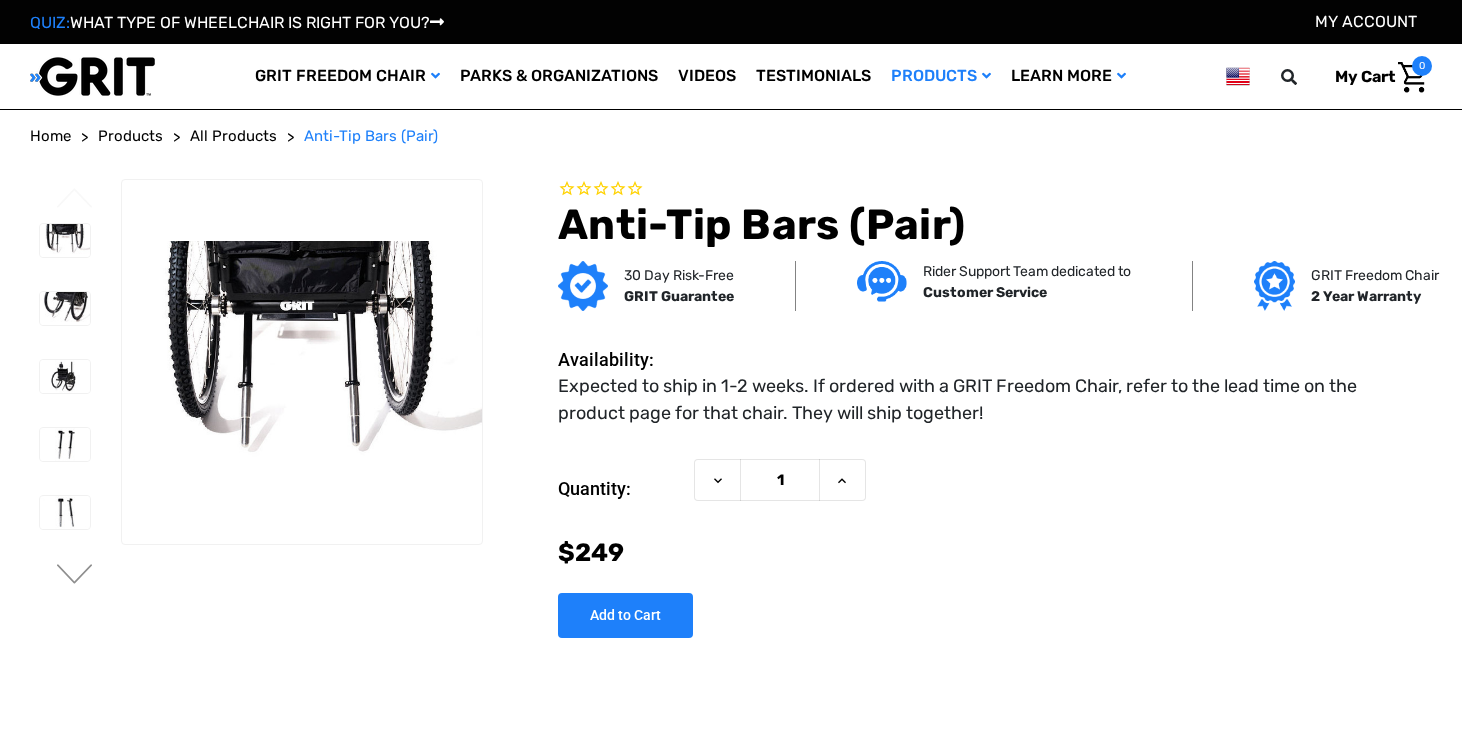 scroll, scrollTop: 0, scrollLeft: 0, axis: both 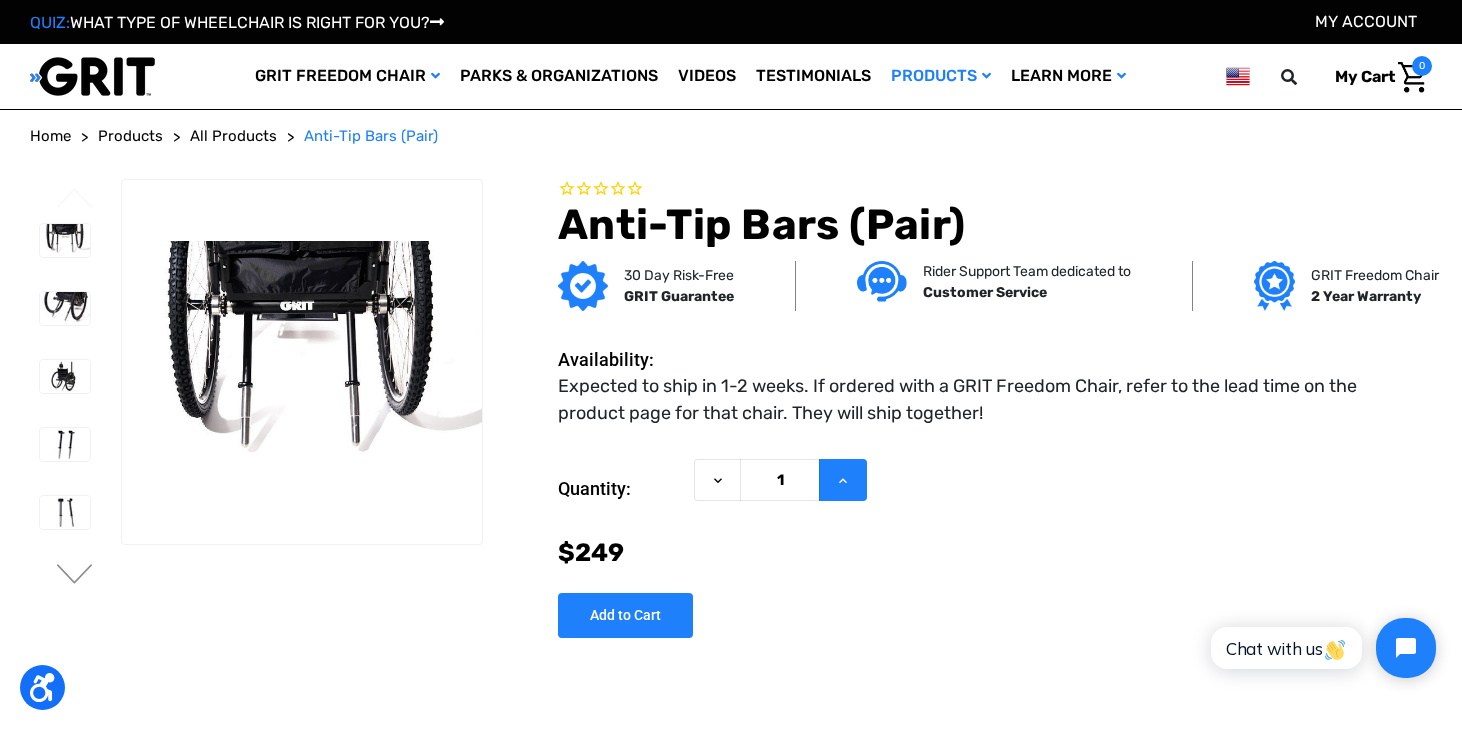 click on "Increase Quantity of Anti-Tip Bars (Pair)" at bounding box center (843, 480) 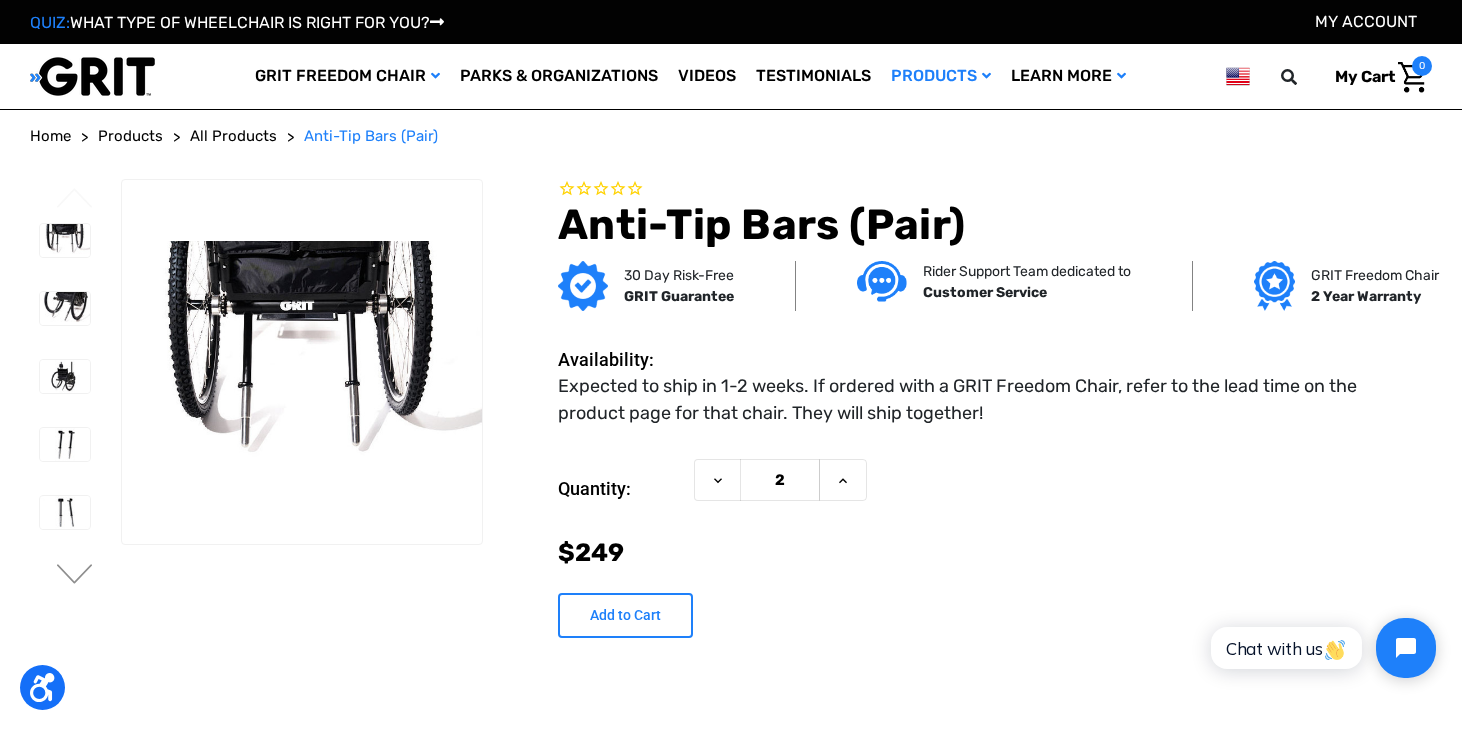 click on "Add to Cart" at bounding box center (625, 615) 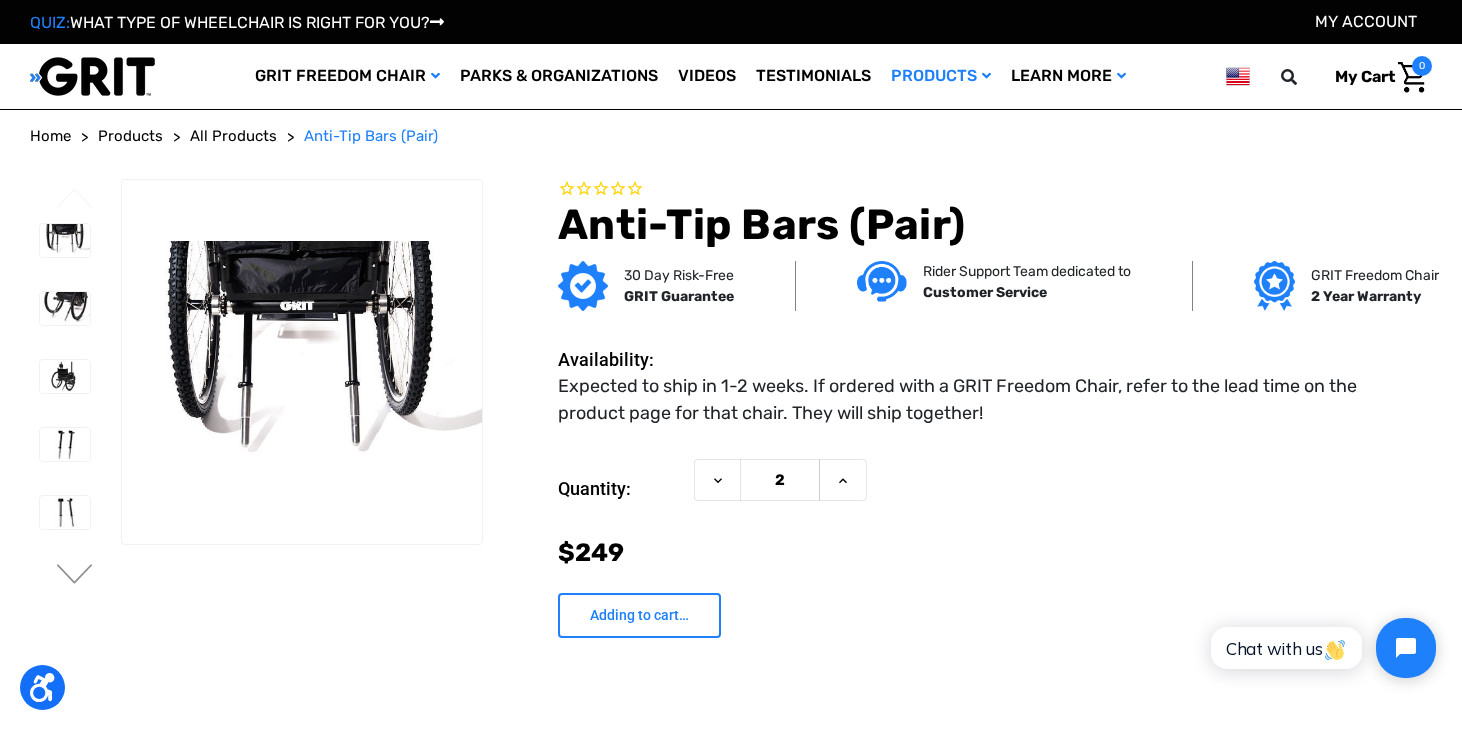 type on "Add to Cart" 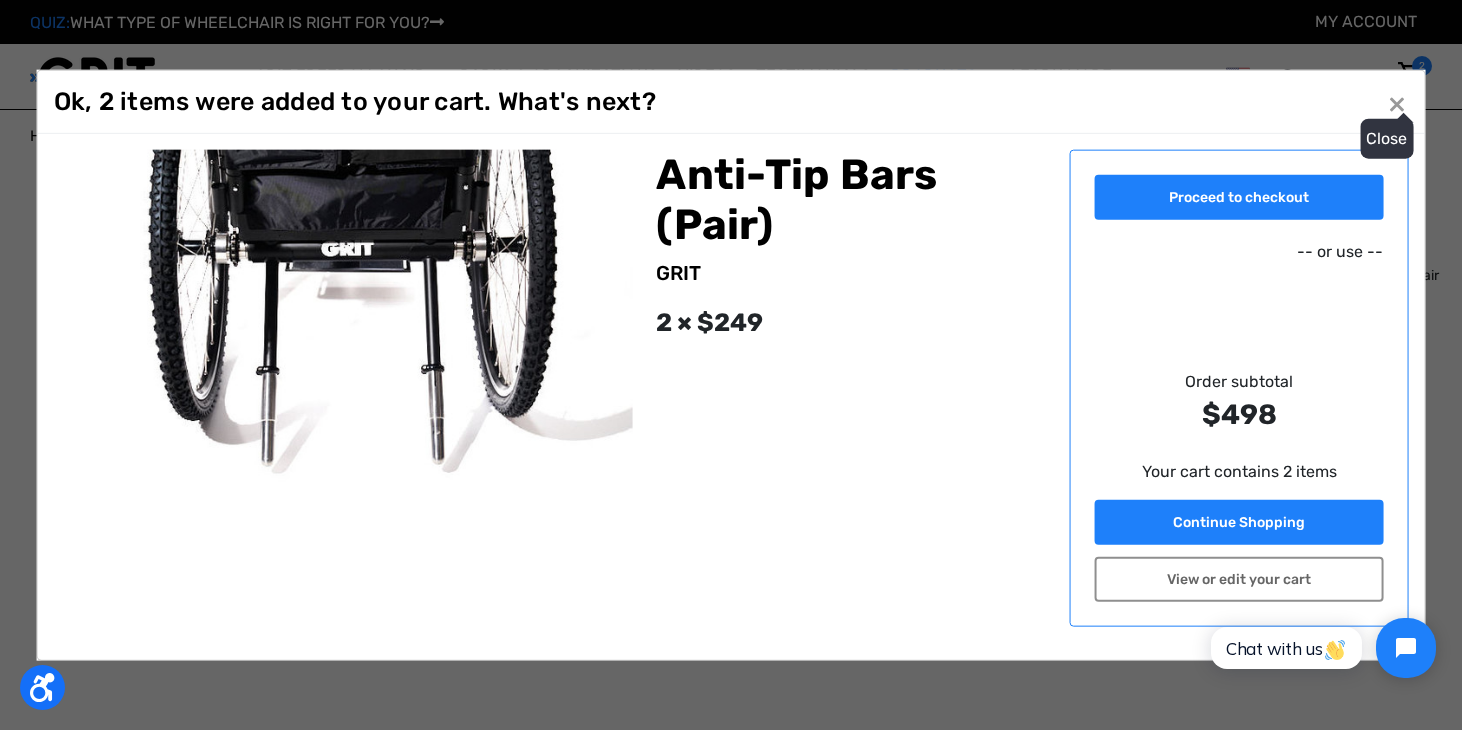 click on "Close
×" at bounding box center (1397, 102) 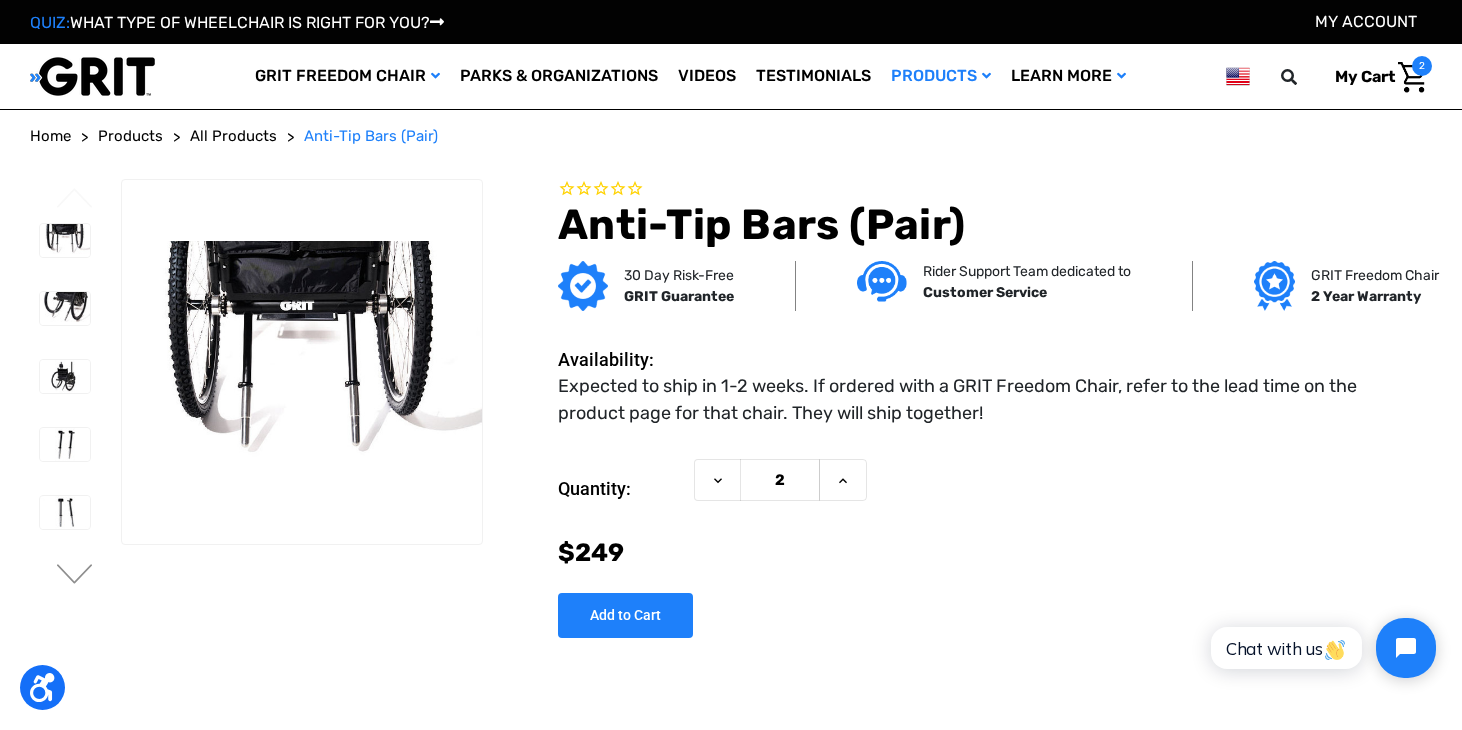 click at bounding box center [1412, 77] 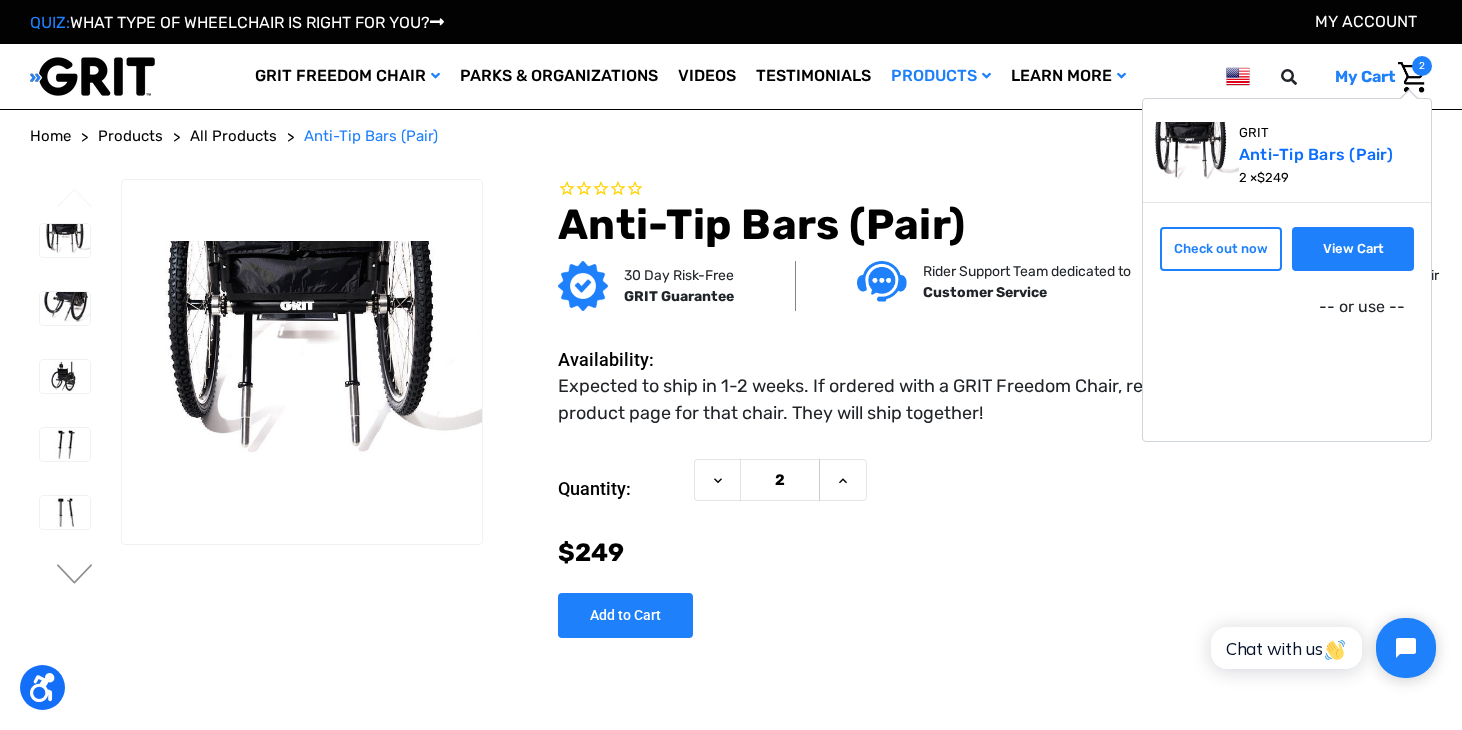 click on "View Cart" at bounding box center [1353, 249] 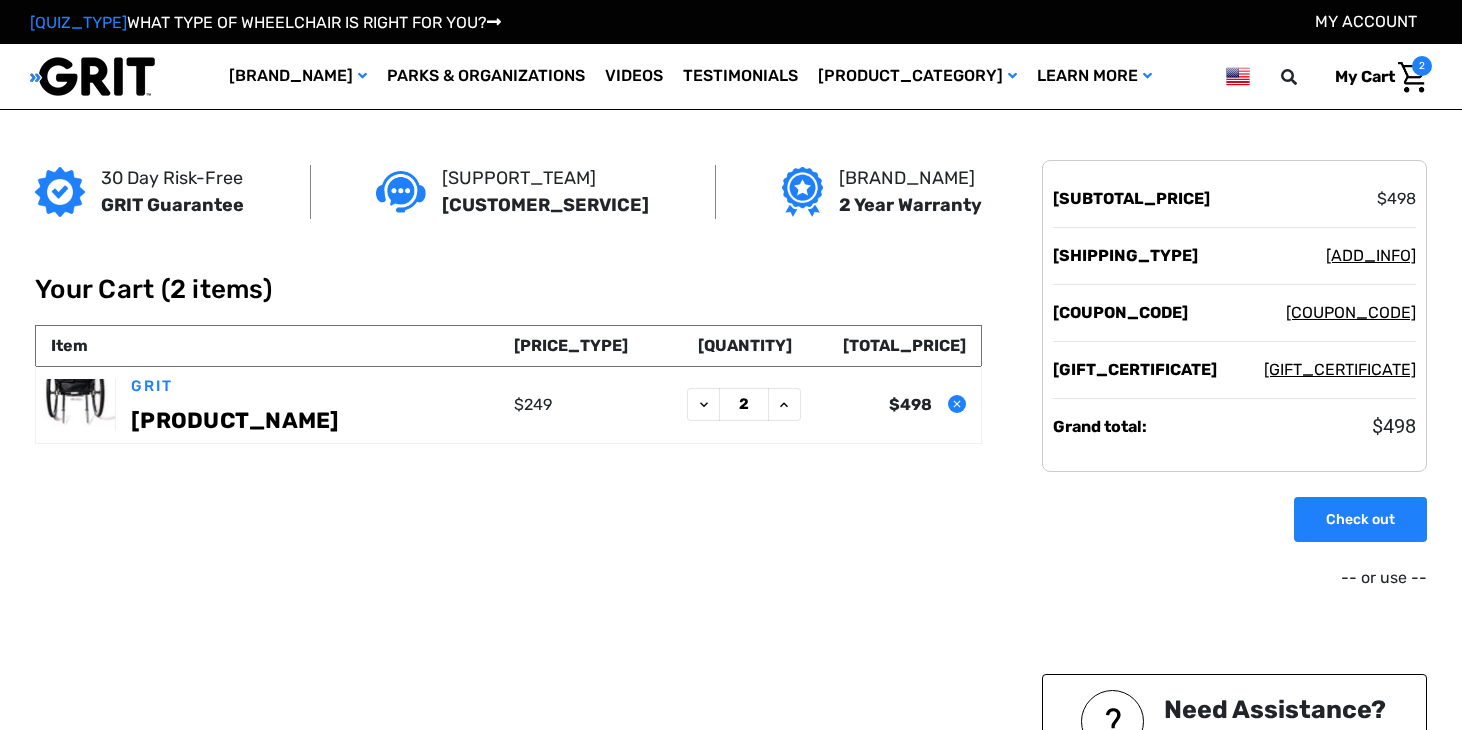 scroll, scrollTop: 0, scrollLeft: 0, axis: both 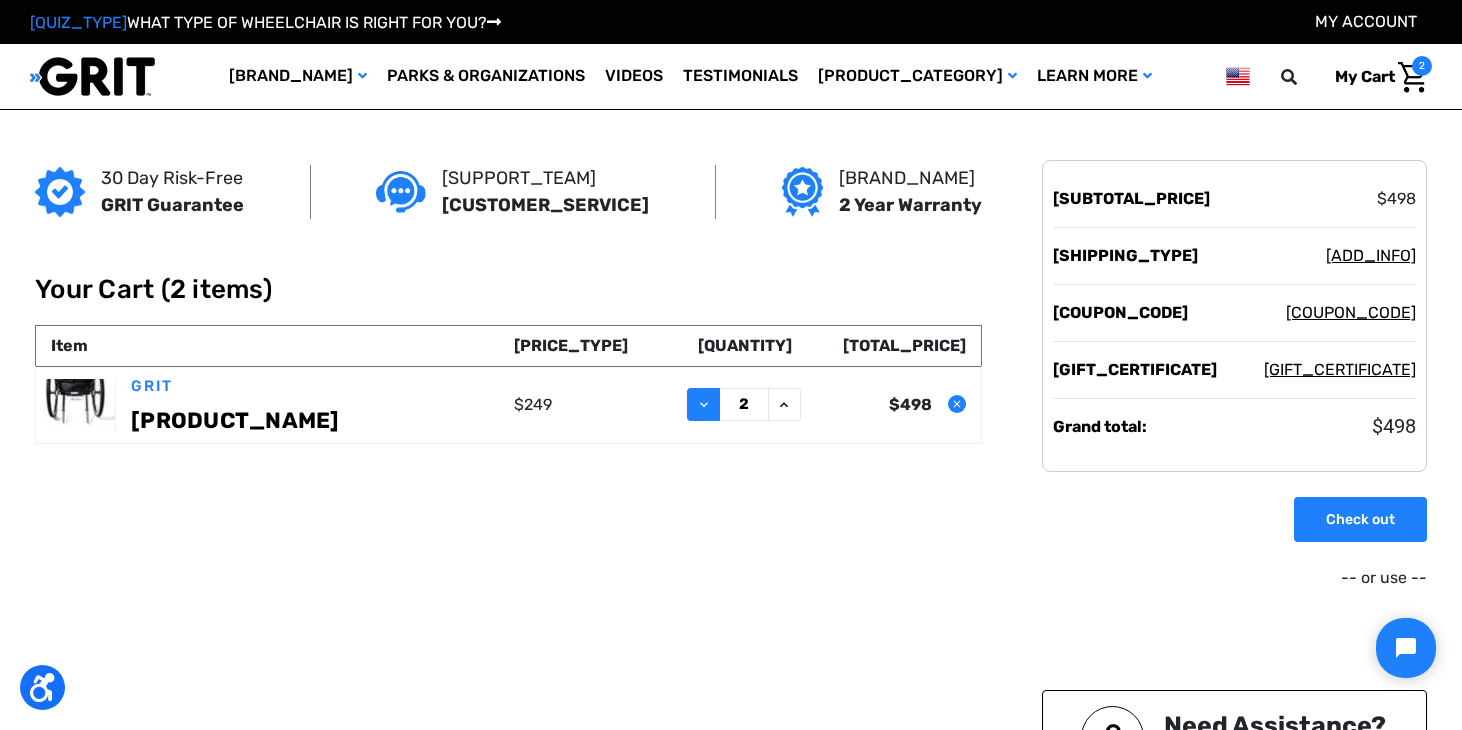 click on "Decrease Quantity of Anti-Tip Bars (Pair)" at bounding box center [703, 404] 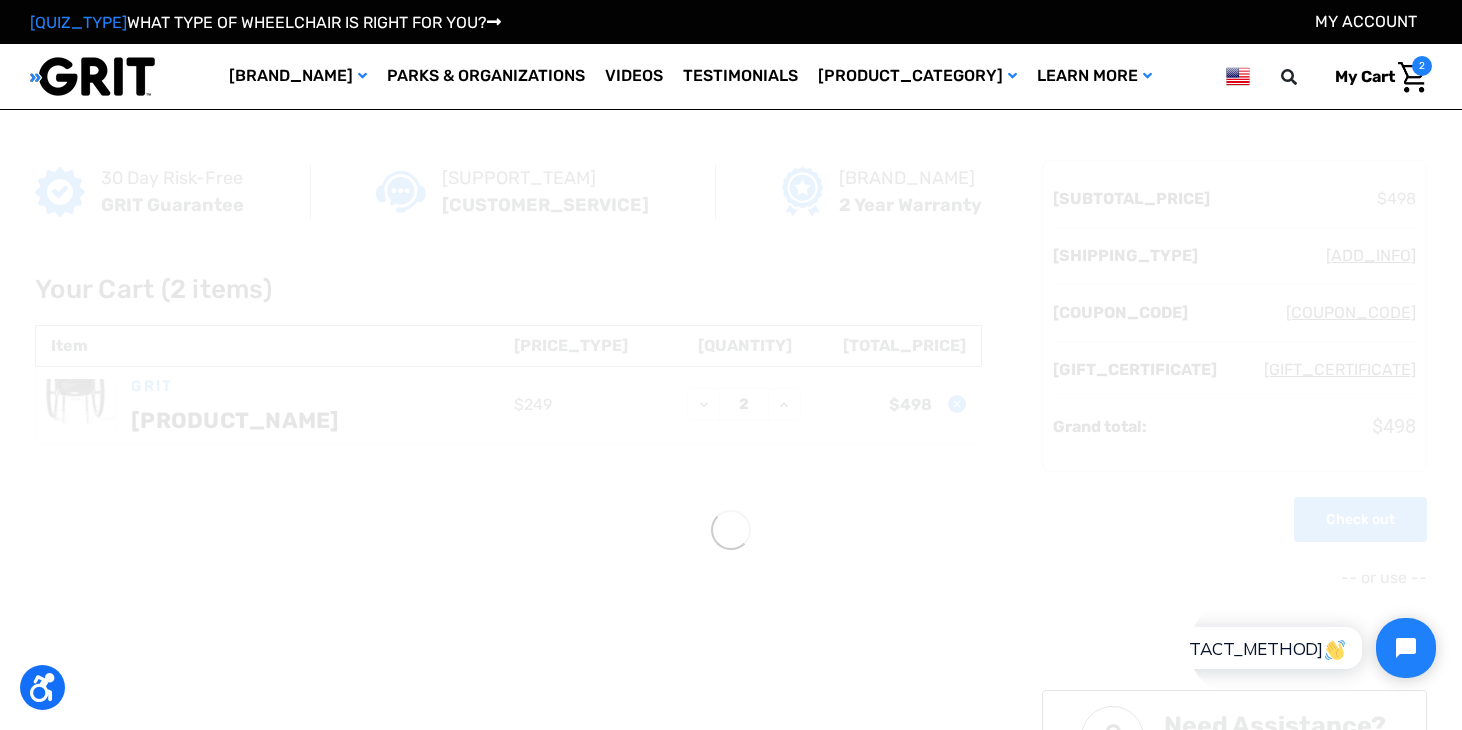 scroll, scrollTop: 0, scrollLeft: 0, axis: both 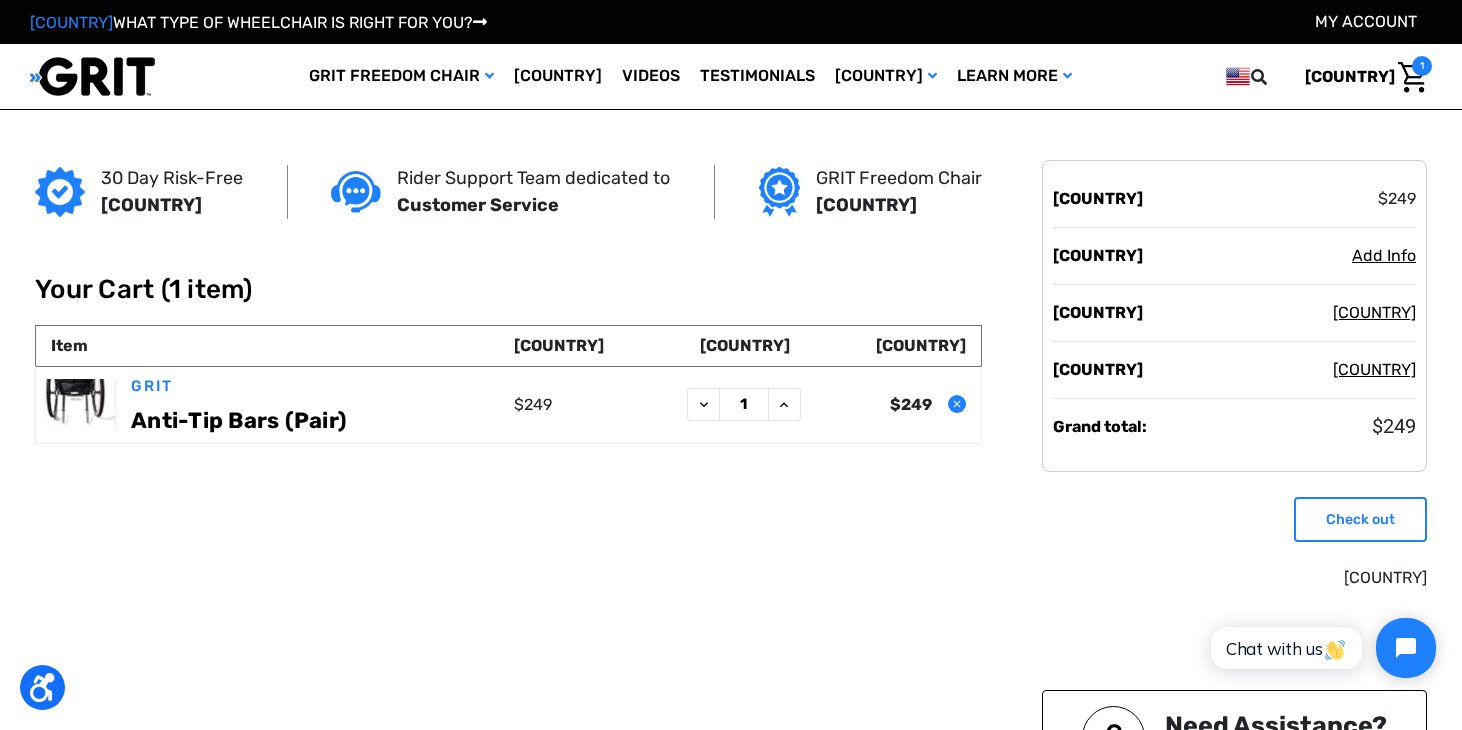 click on "Check out" at bounding box center [1360, 519] 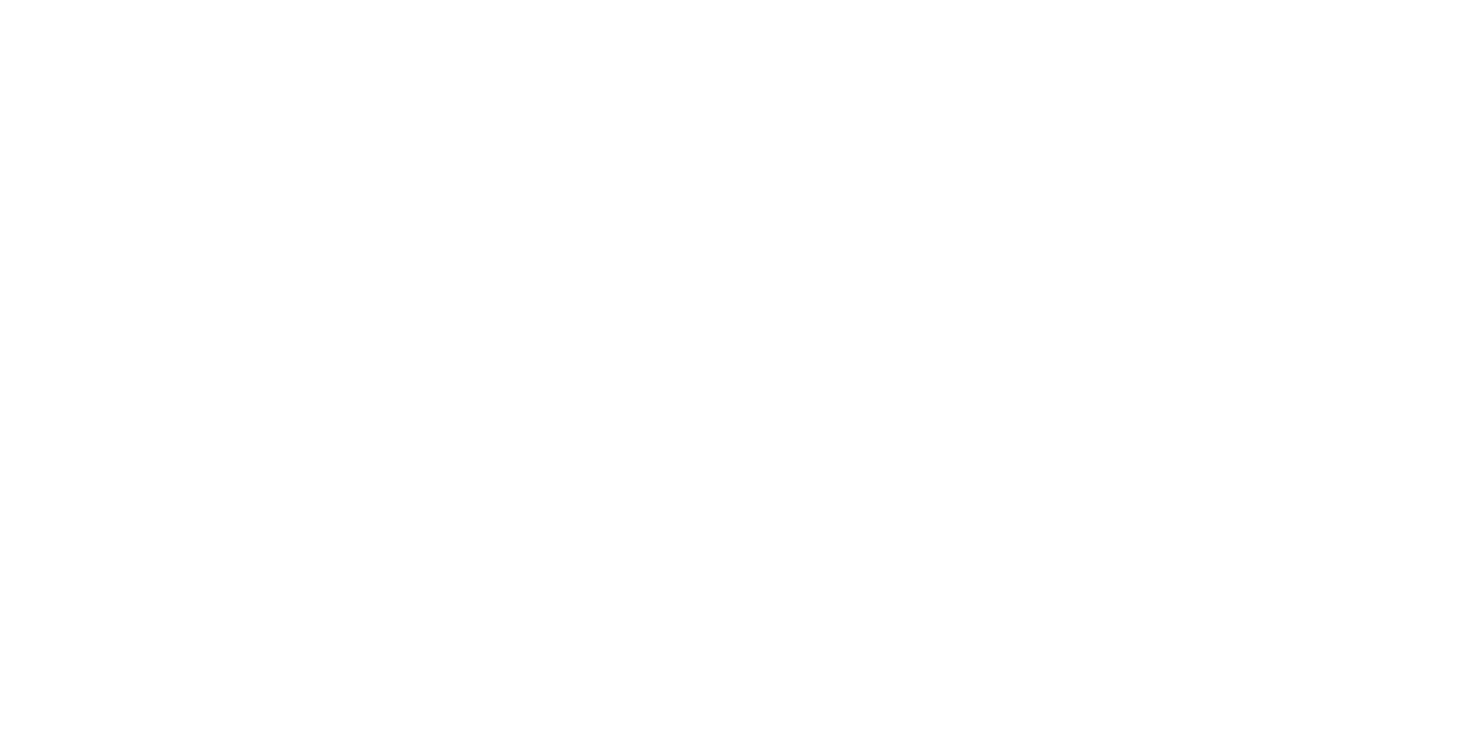 scroll, scrollTop: 0, scrollLeft: 0, axis: both 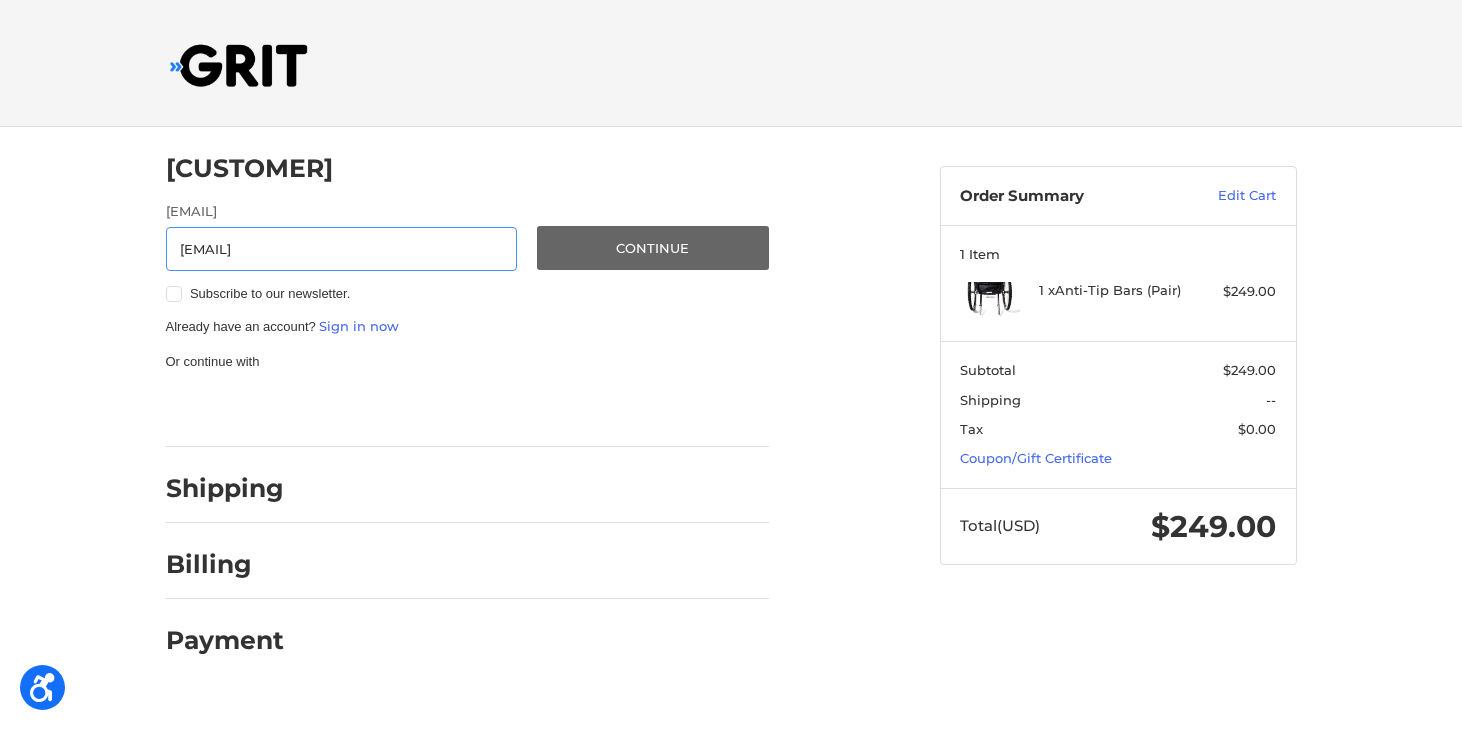 type on "[EMAIL]" 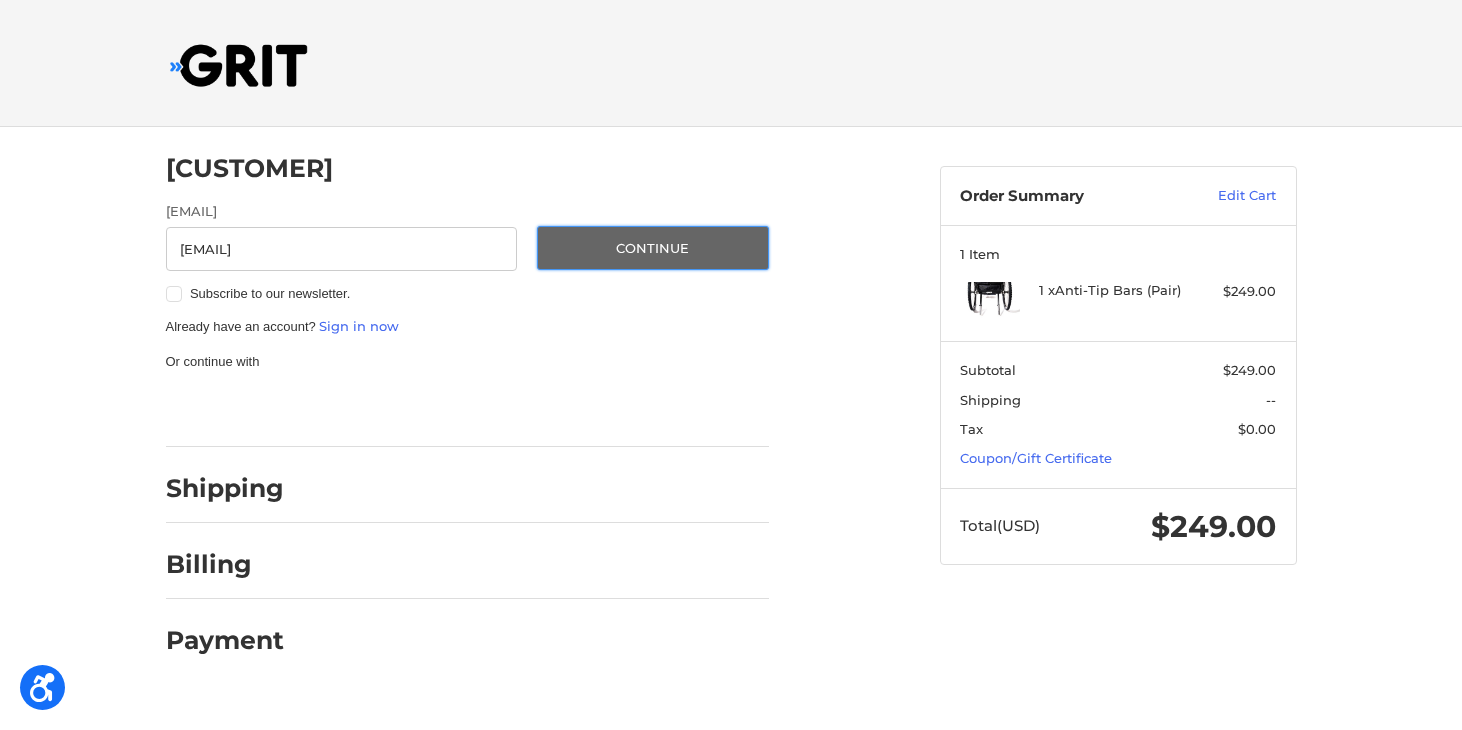 click on "Continue" at bounding box center [653, 248] 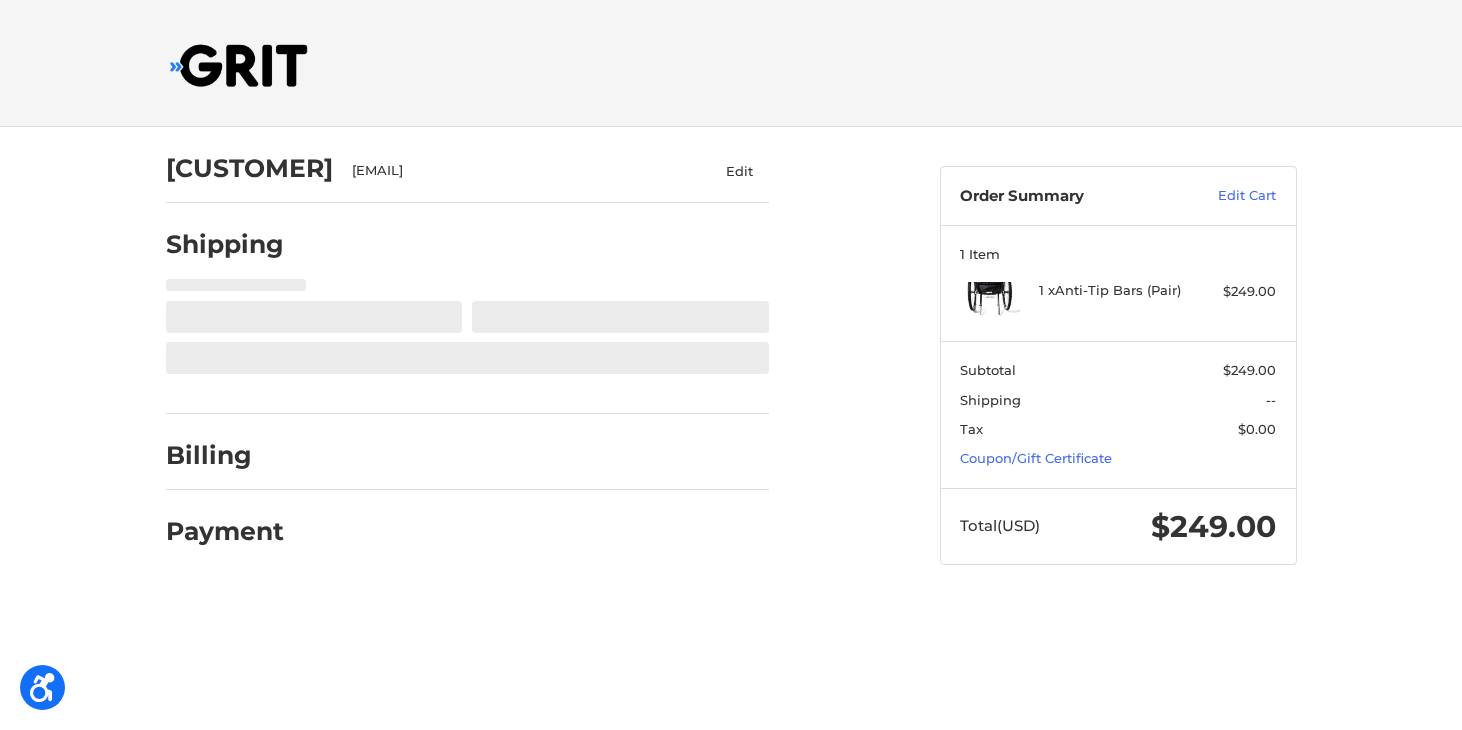 select on "US" 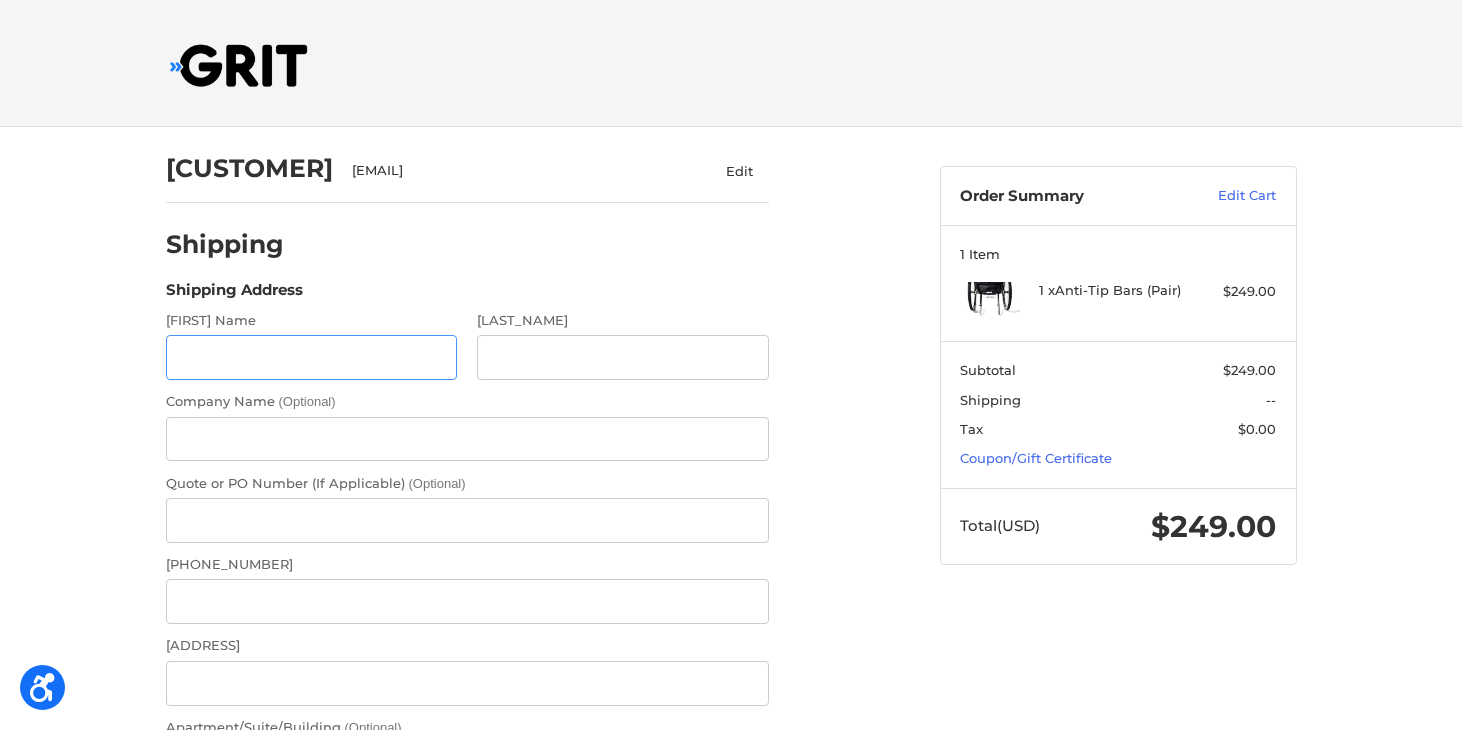 scroll, scrollTop: 58, scrollLeft: 0, axis: vertical 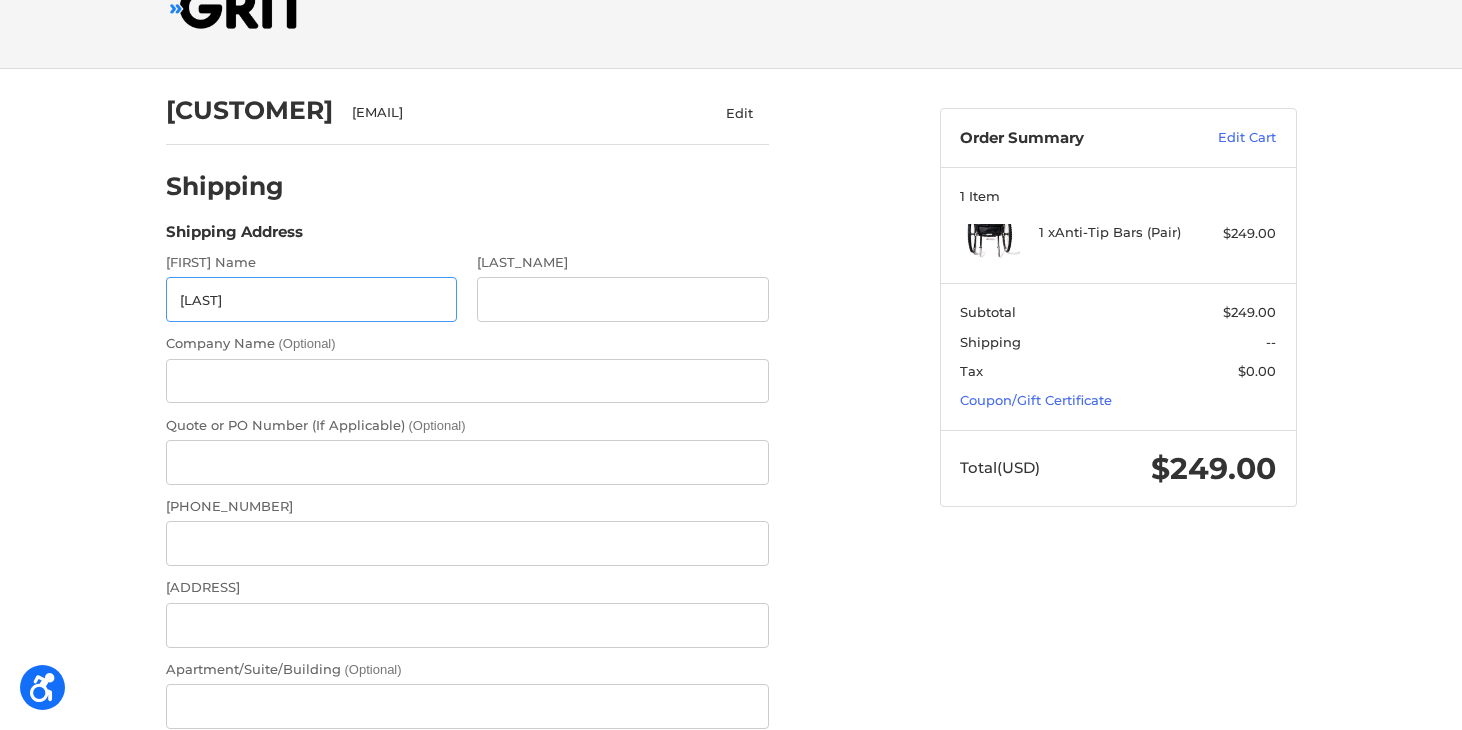 type on "Kelley" 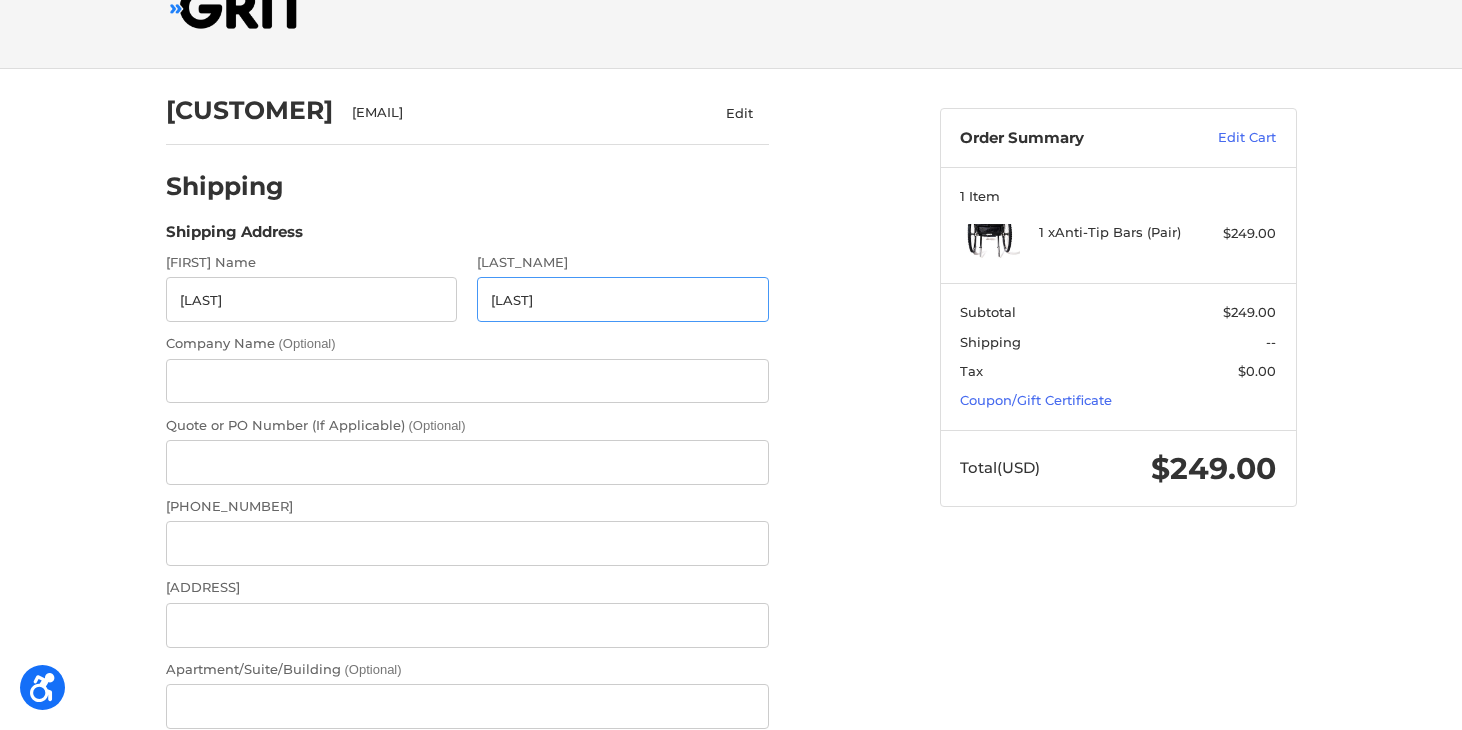 type on "Stearns" 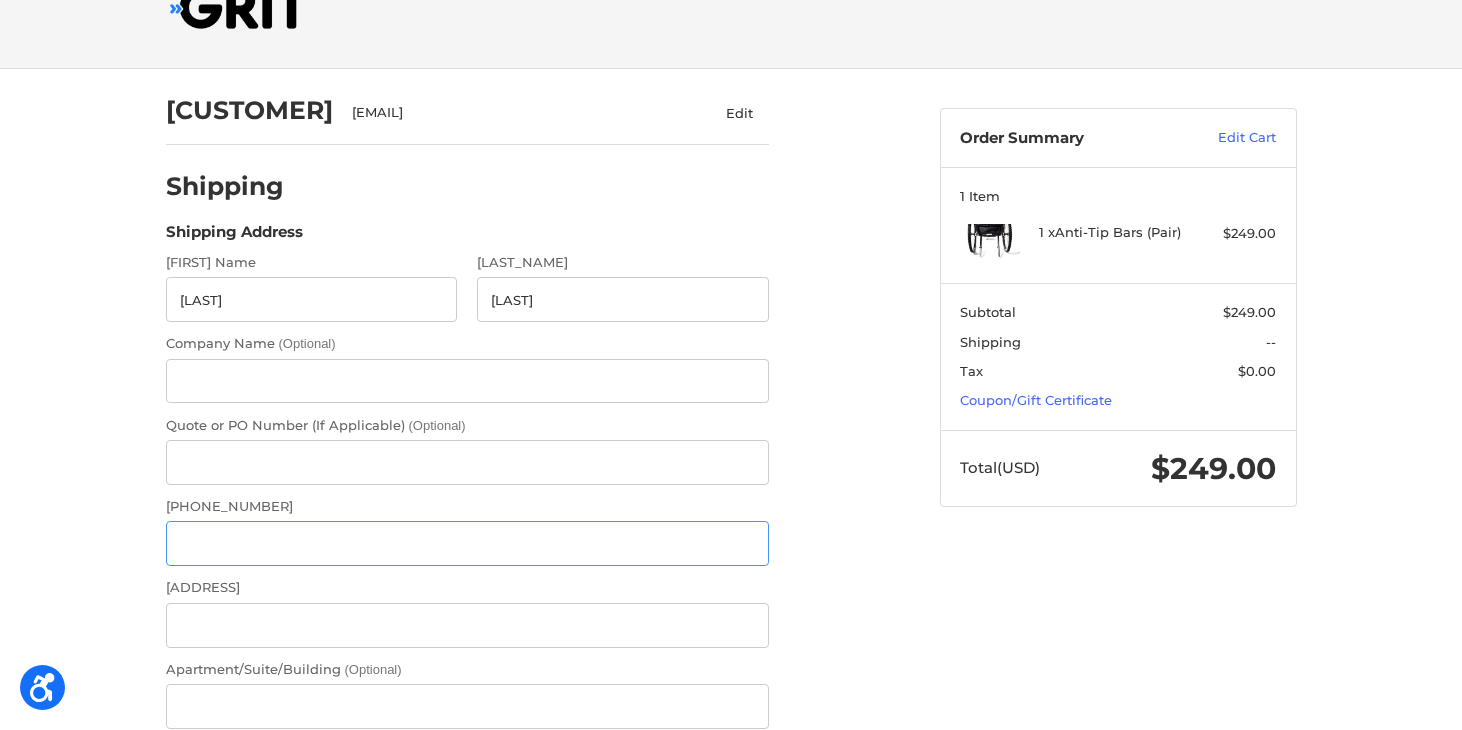 click on "Phone Number" at bounding box center (467, 543) 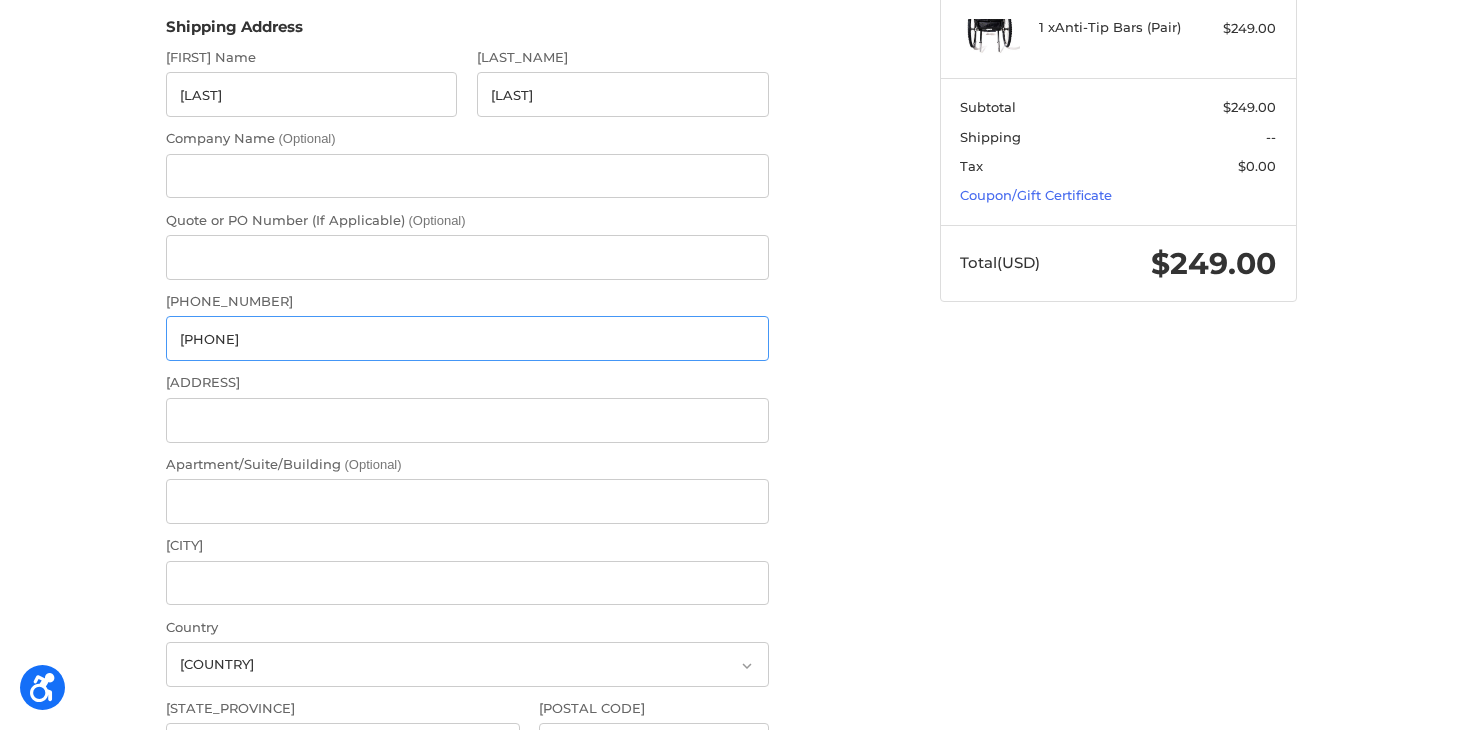 scroll, scrollTop: 268, scrollLeft: 0, axis: vertical 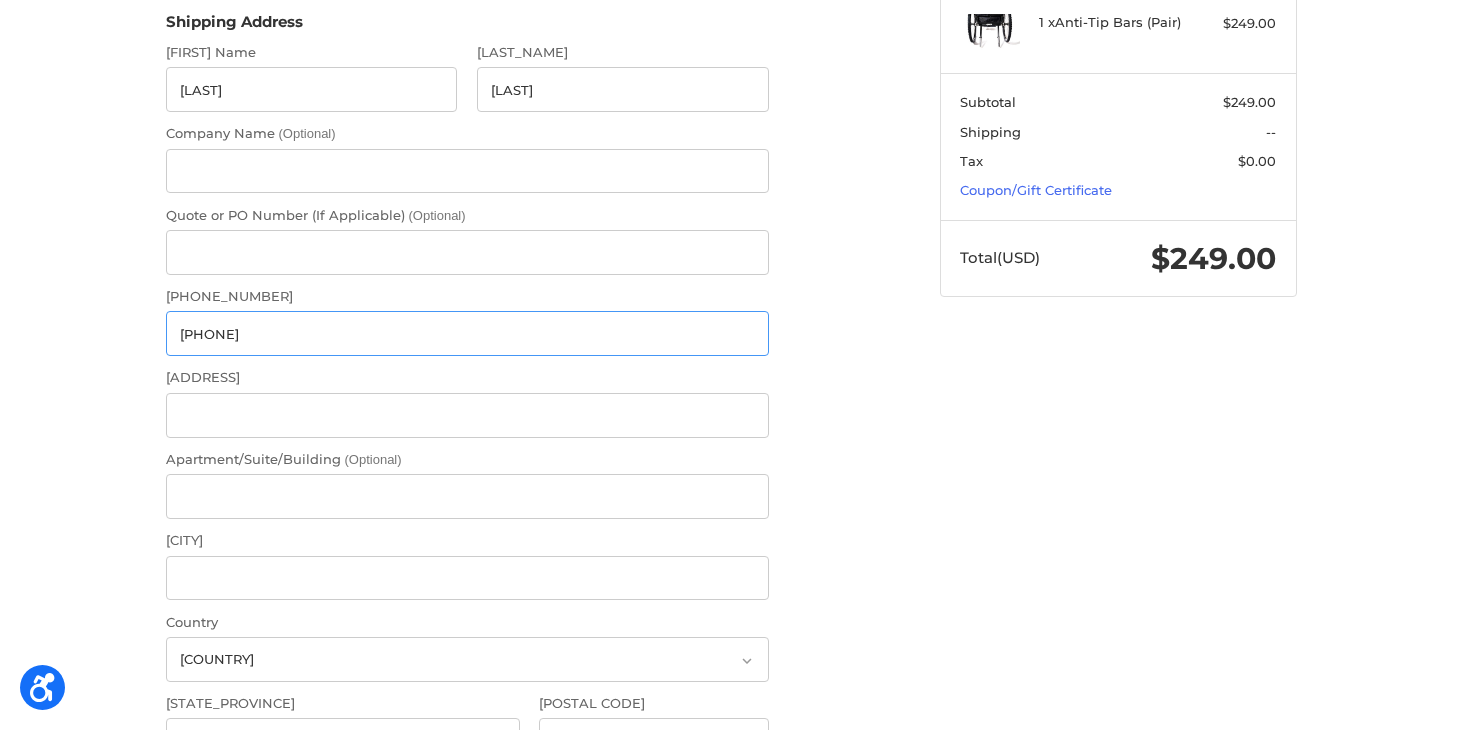 type on "7344742567" 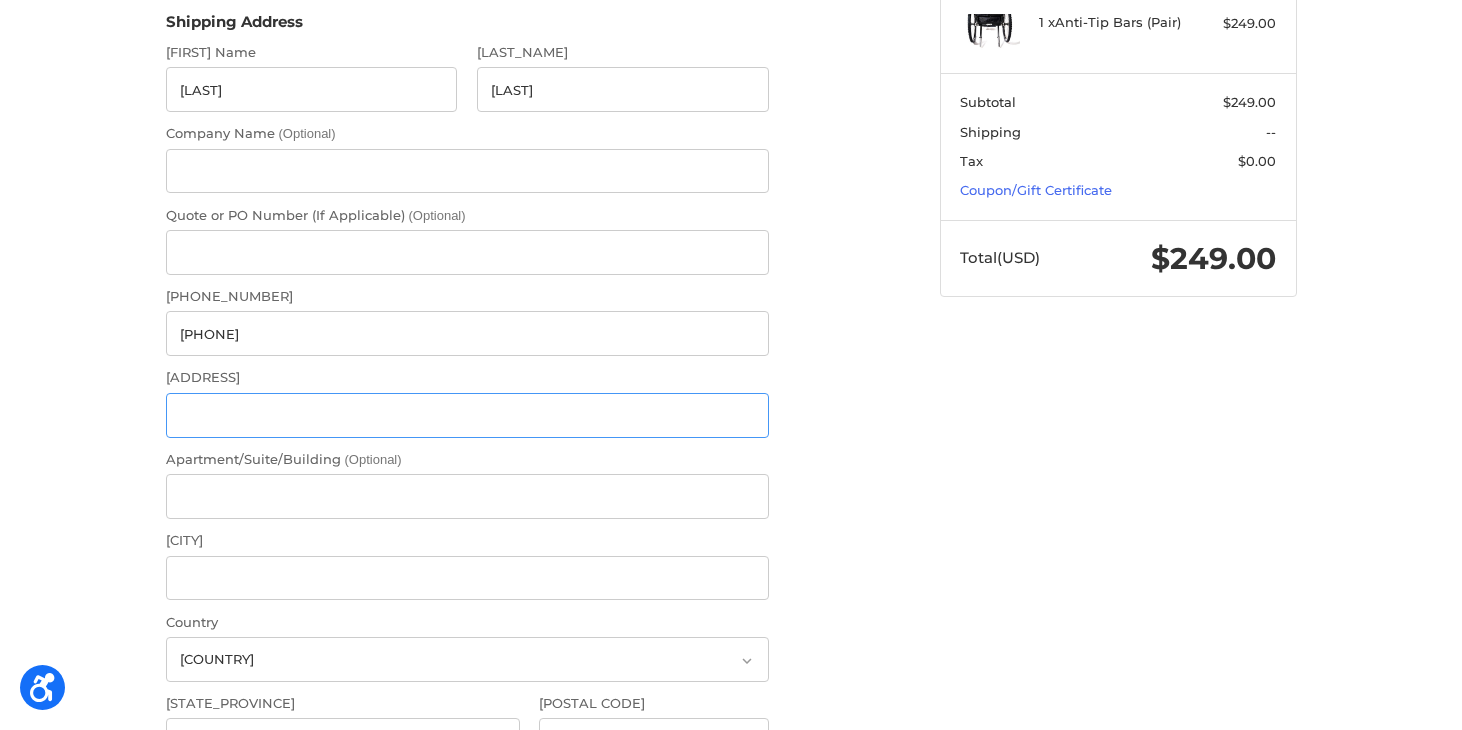 click on "Address" at bounding box center [467, 415] 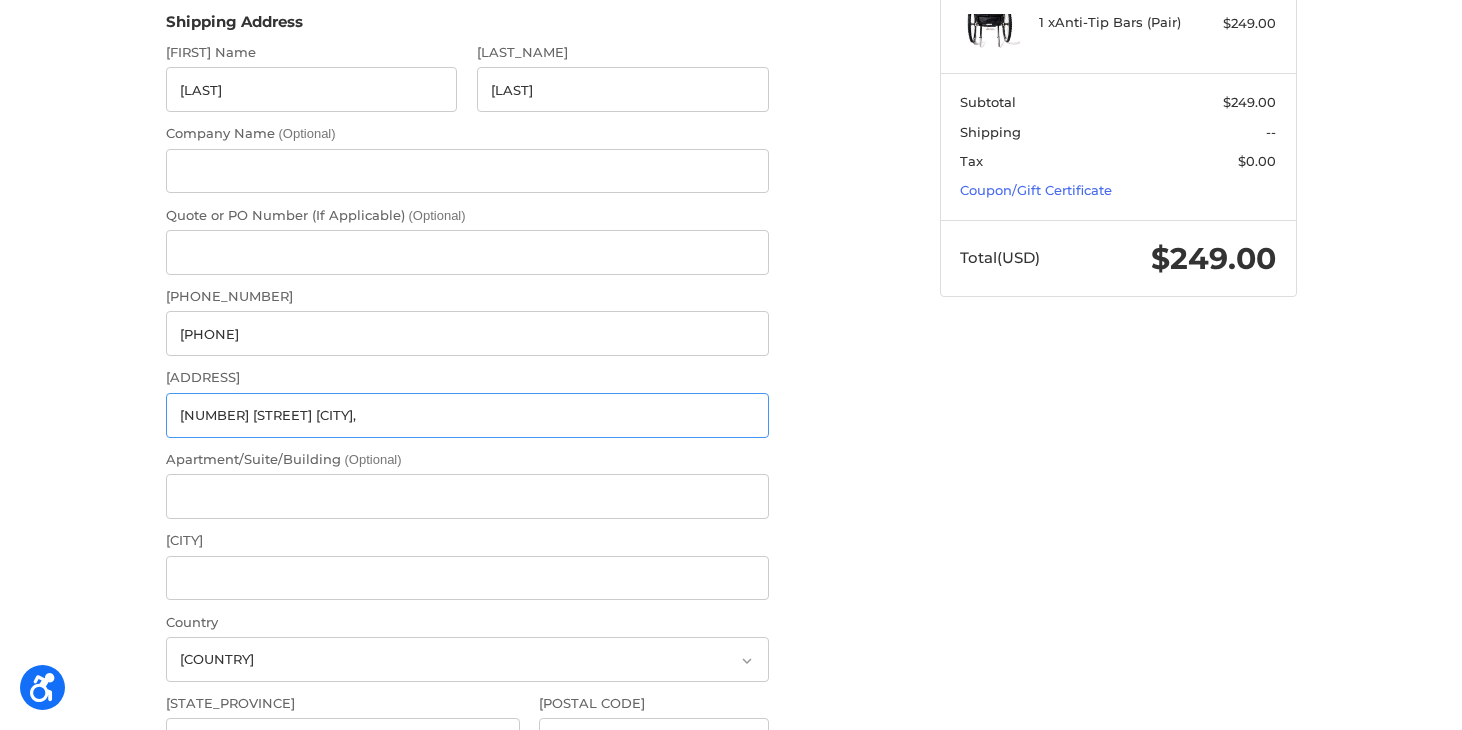 type on "3006 Camp Sherwood Rd." 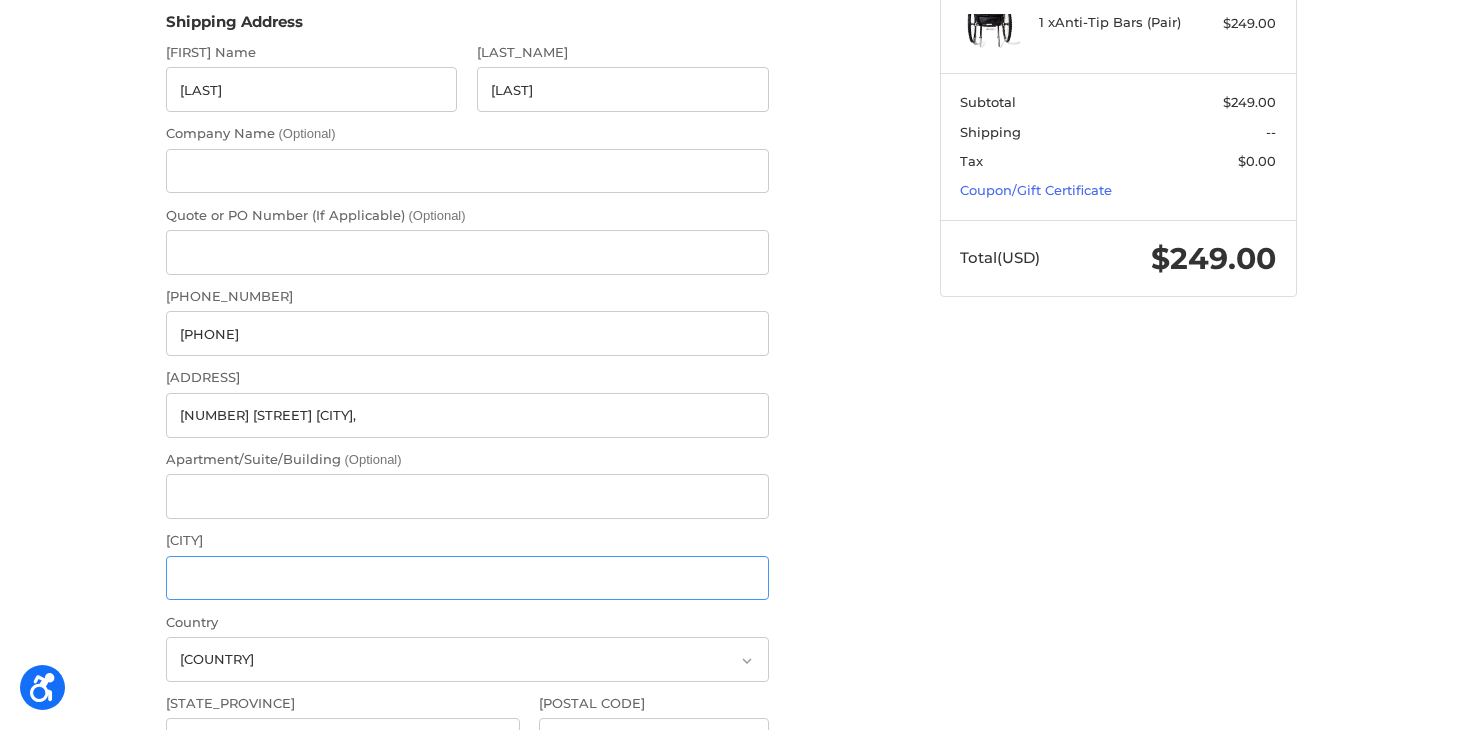 click on "City" at bounding box center [467, 578] 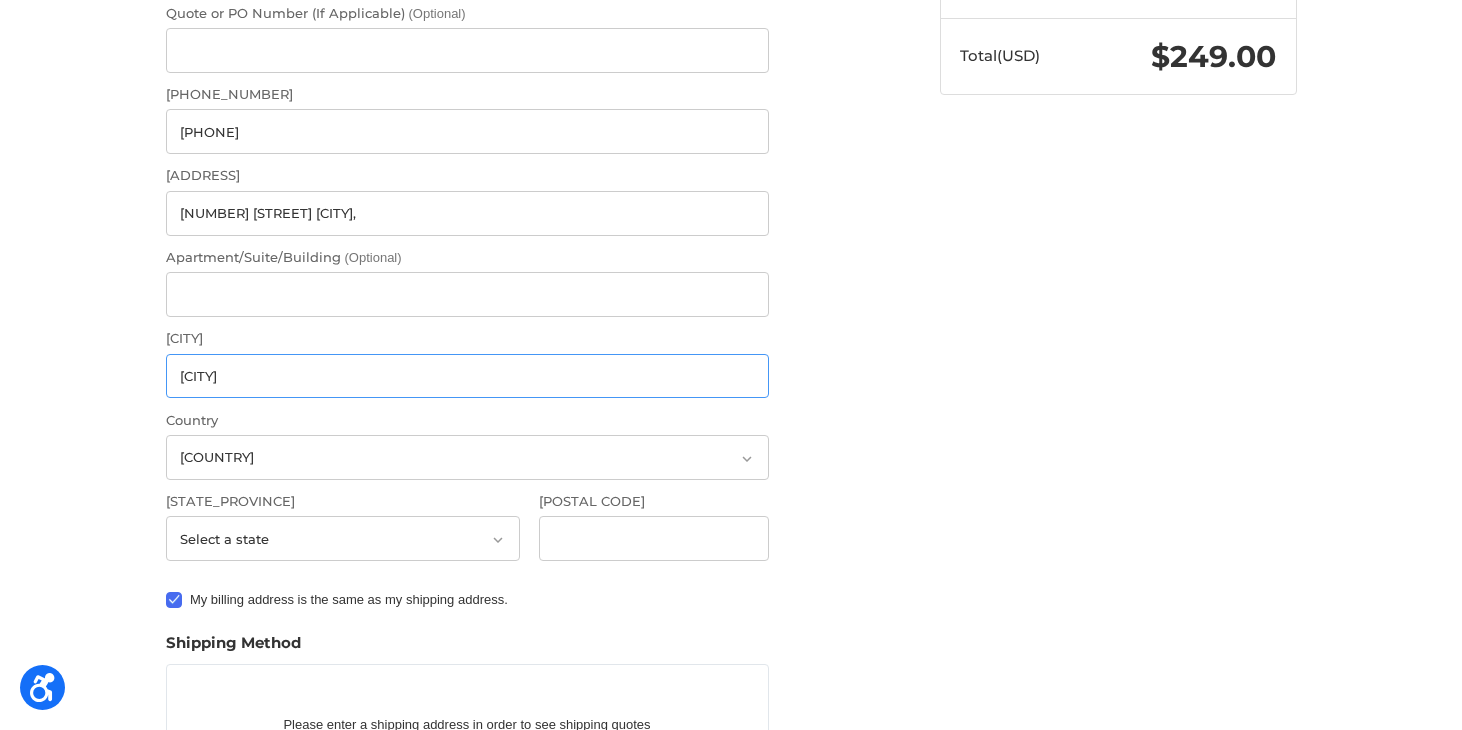 scroll, scrollTop: 518, scrollLeft: 0, axis: vertical 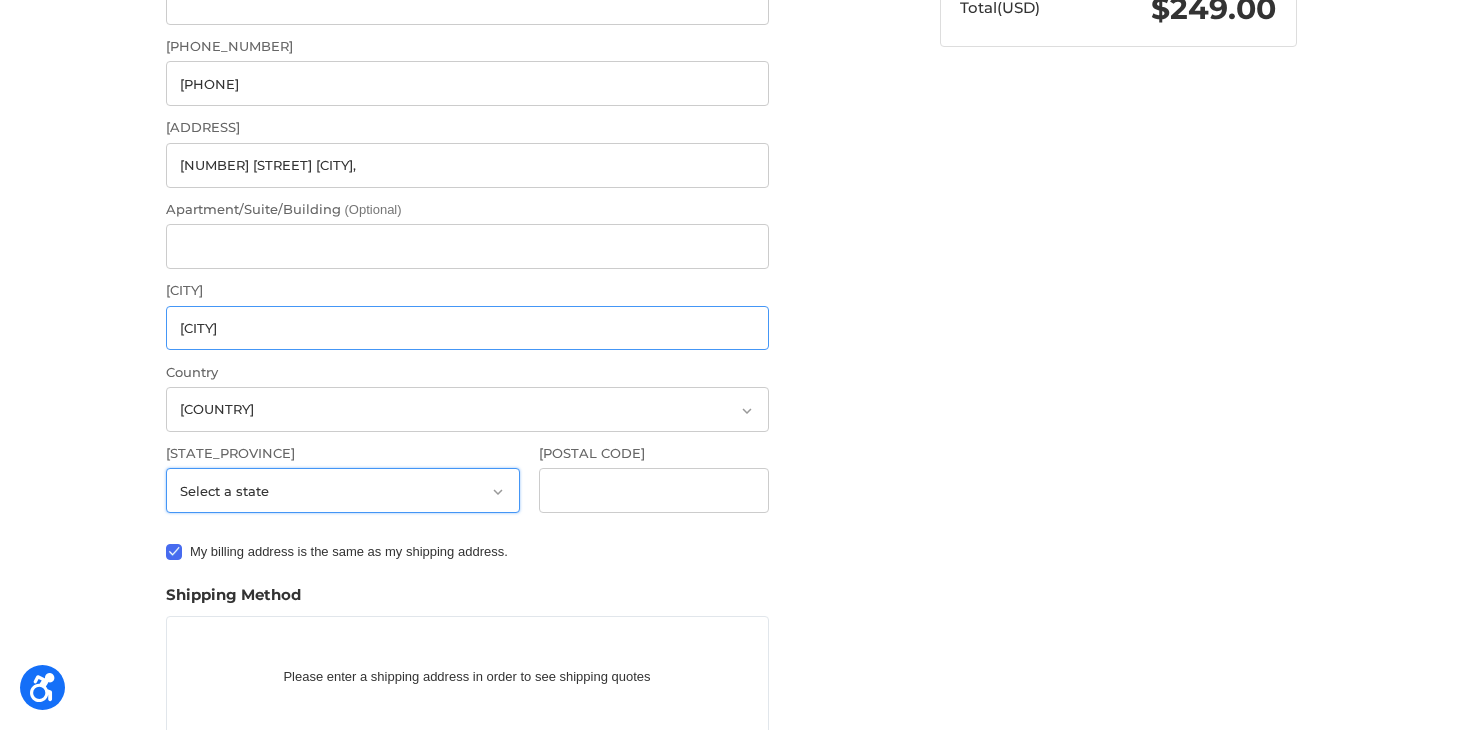 type on "Boyne City" 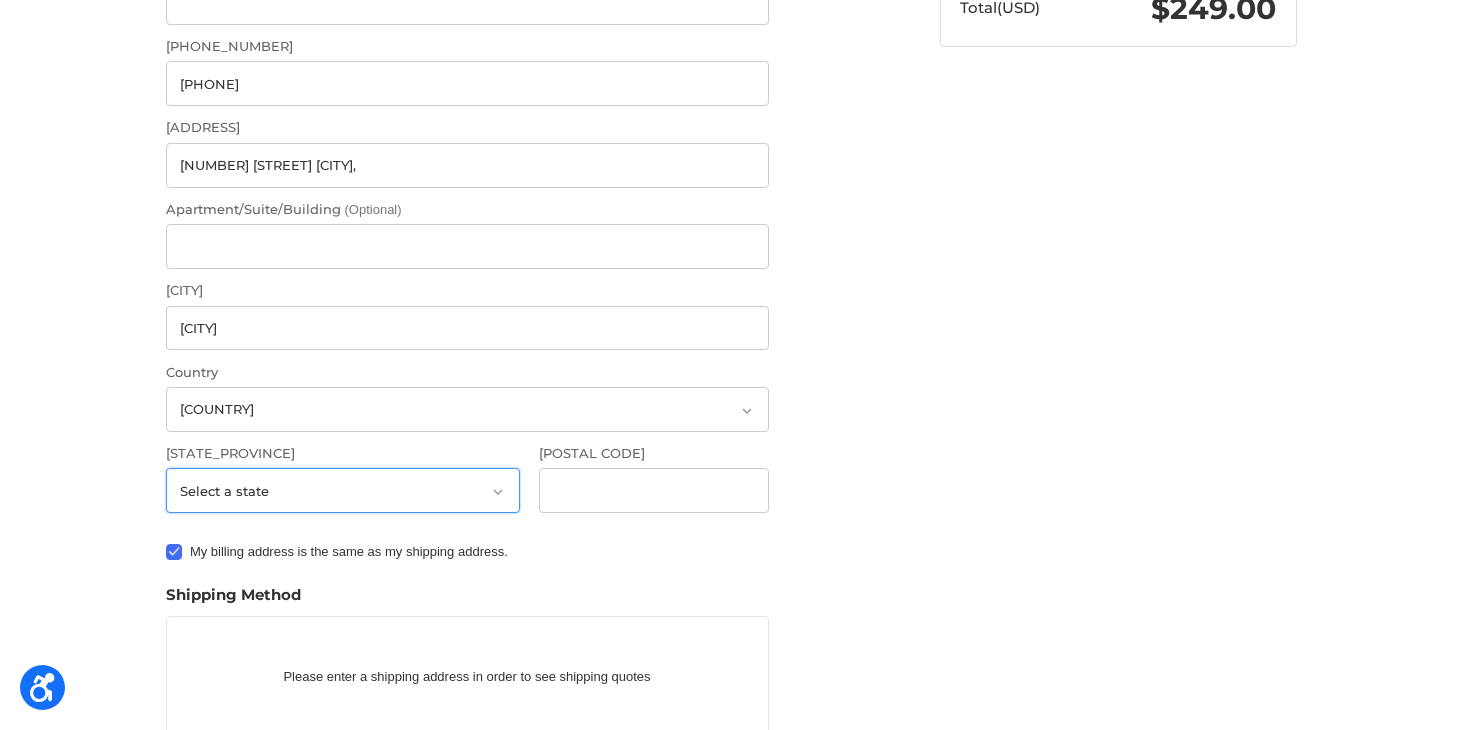 click on "Select a state Alabama Alaska American Samoa Arizona Arkansas Armed Forces Americas Armed Forces Europe Armed Forces Pacific California Colorado Connecticut Delaware District of Columbia Federated States Of Micronesia Florida Georgia Guam Hawaii Idaho Illinois Indiana Iowa Kansas Kentucky Louisiana Maine Marshall Islands Maryland Massachusetts Michigan Minnesota Mississippi Missouri Montana Nebraska Nevada New Hampshire New Jersey New Mexico New York North Carolina North Dakota Northern Mariana Islands Ohio Oklahoma Oregon Palau Pennsylvania Puerto Rico Rhode Island South Carolina South Dakota Tennessee Texas Utah Vermont Virgin Islands Virginia Washington West Virginia Wisconsin Wyoming" at bounding box center (343, 490) 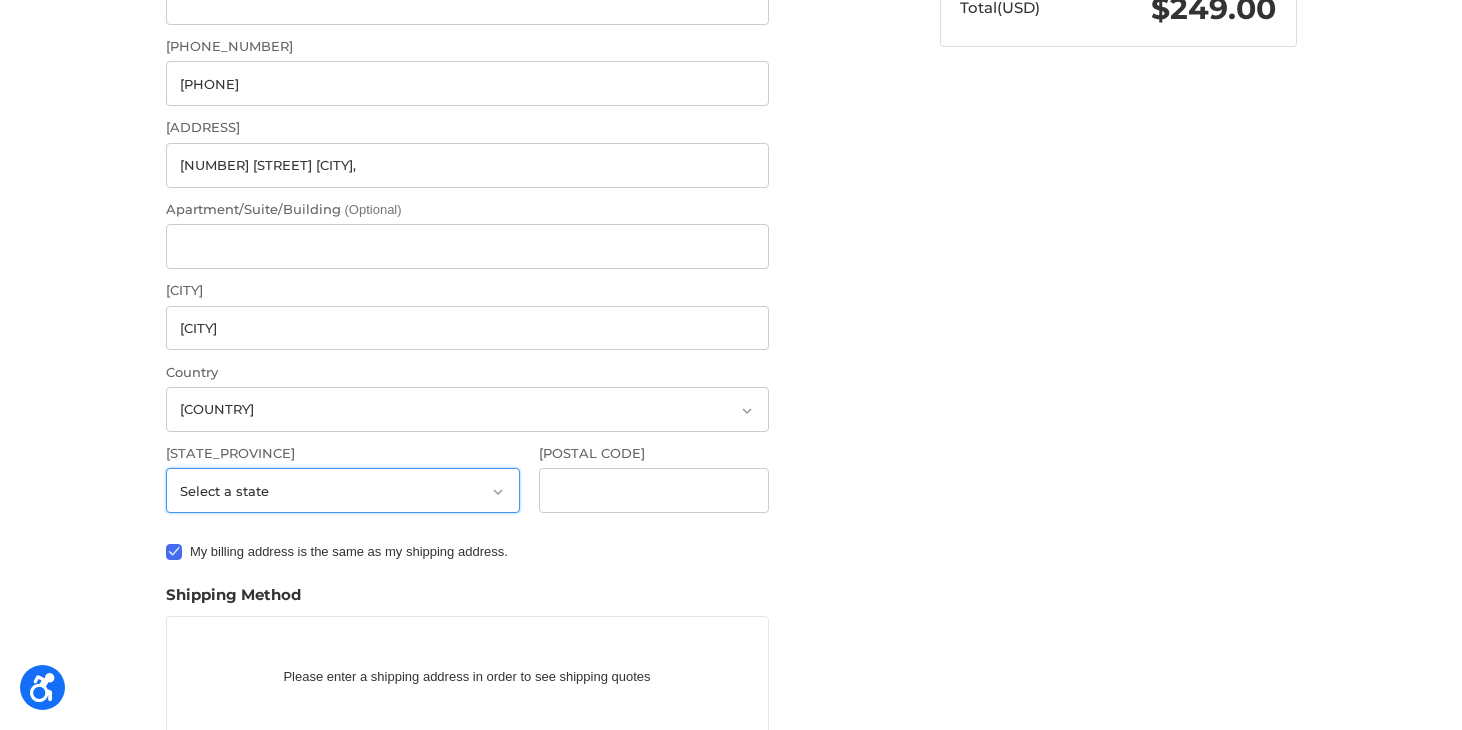 select on "MI" 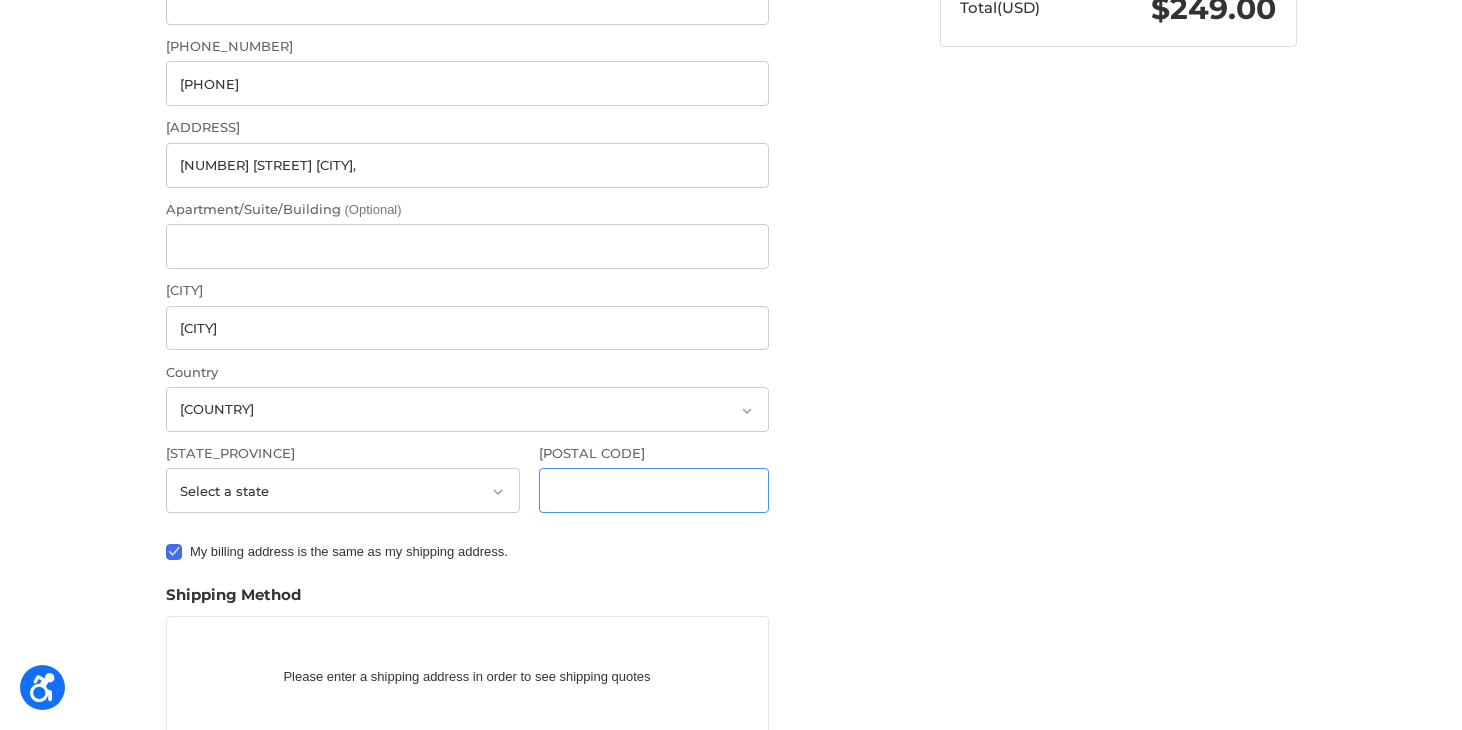 click on "Postal Code" at bounding box center [654, 490] 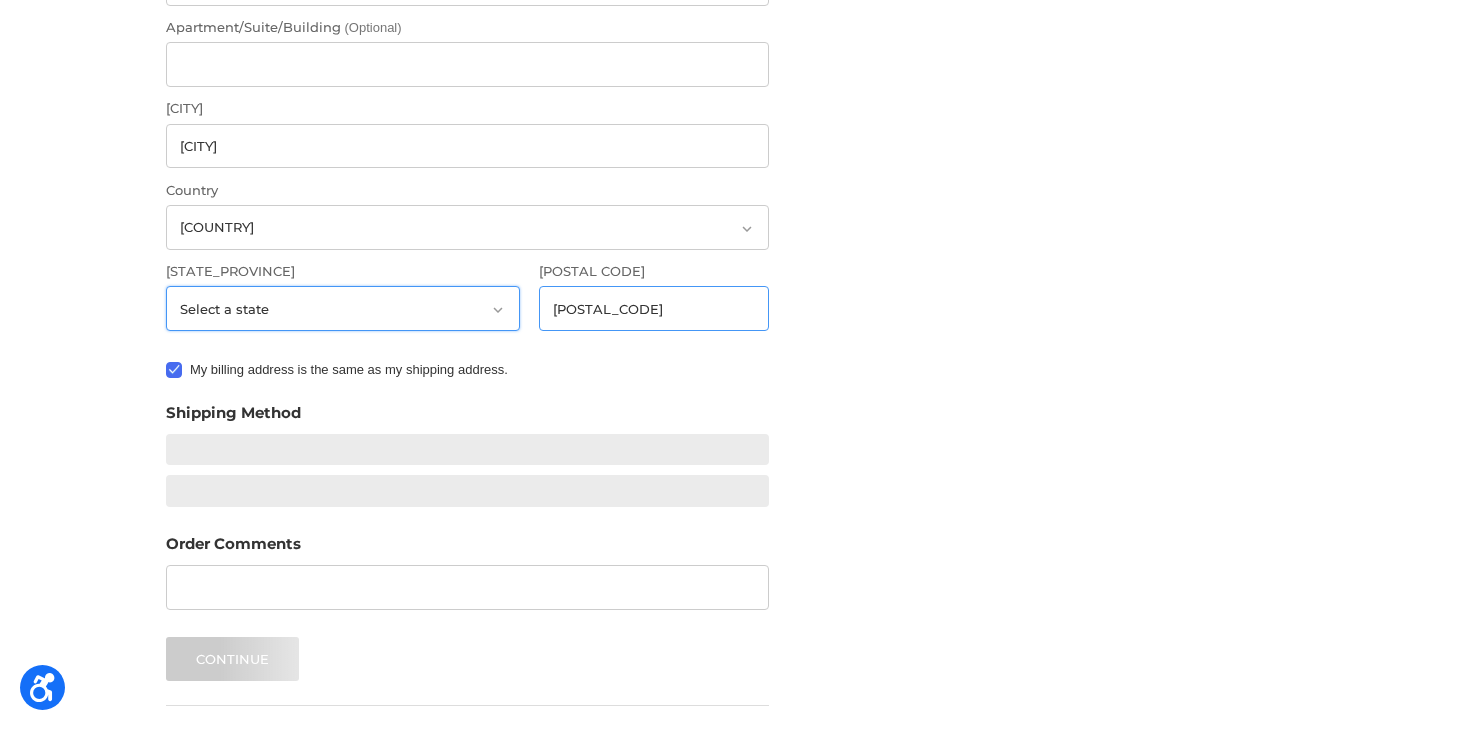 scroll, scrollTop: 702, scrollLeft: 0, axis: vertical 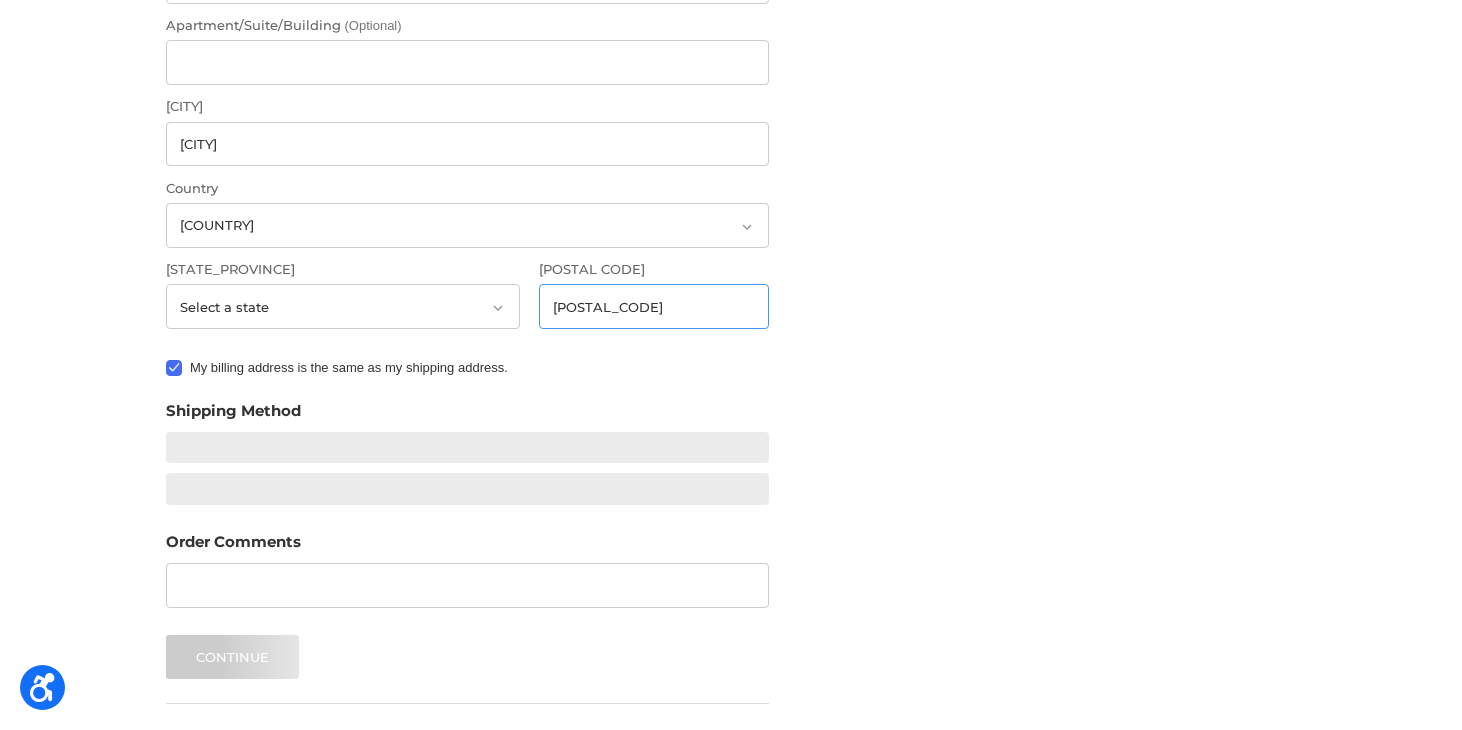 type on "49712" 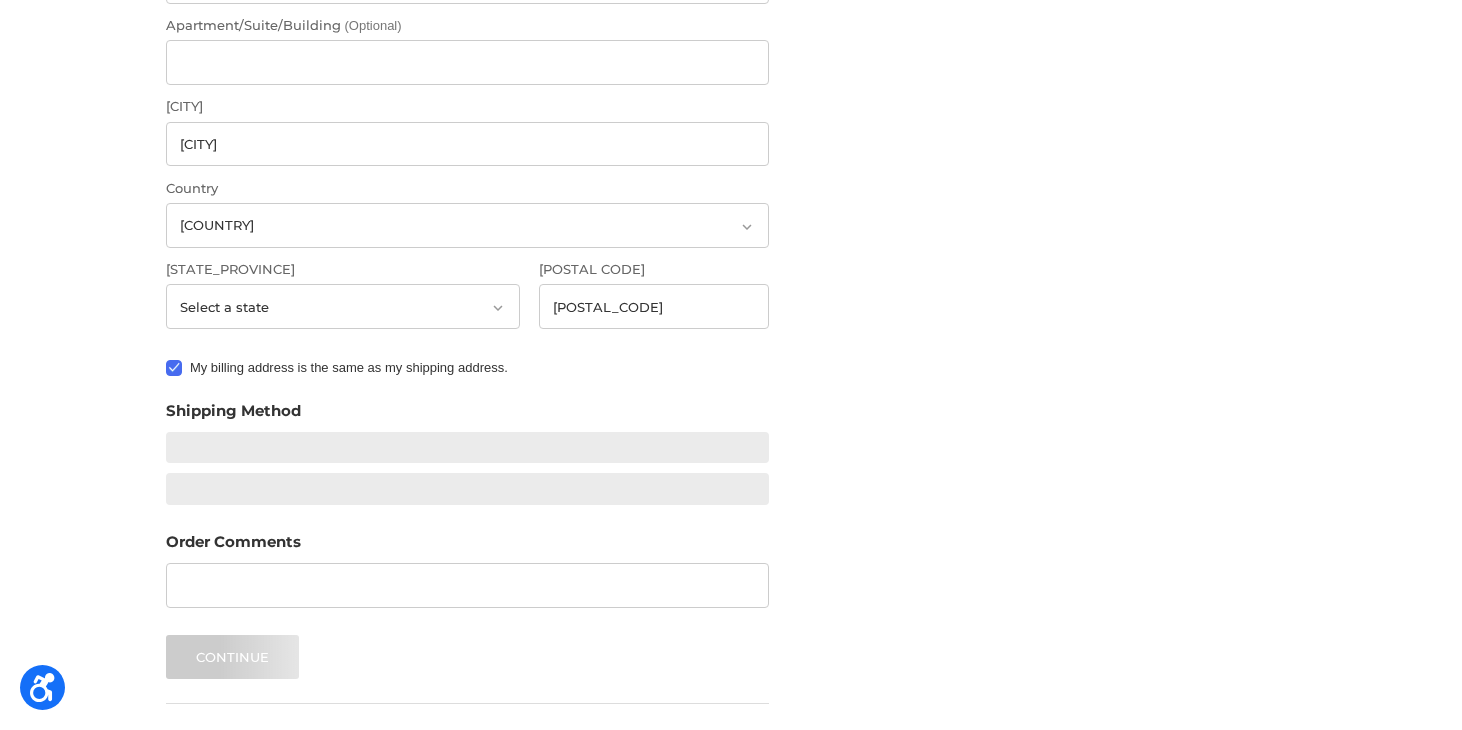 click on "My billing address is the same as my shipping address." at bounding box center (467, 368) 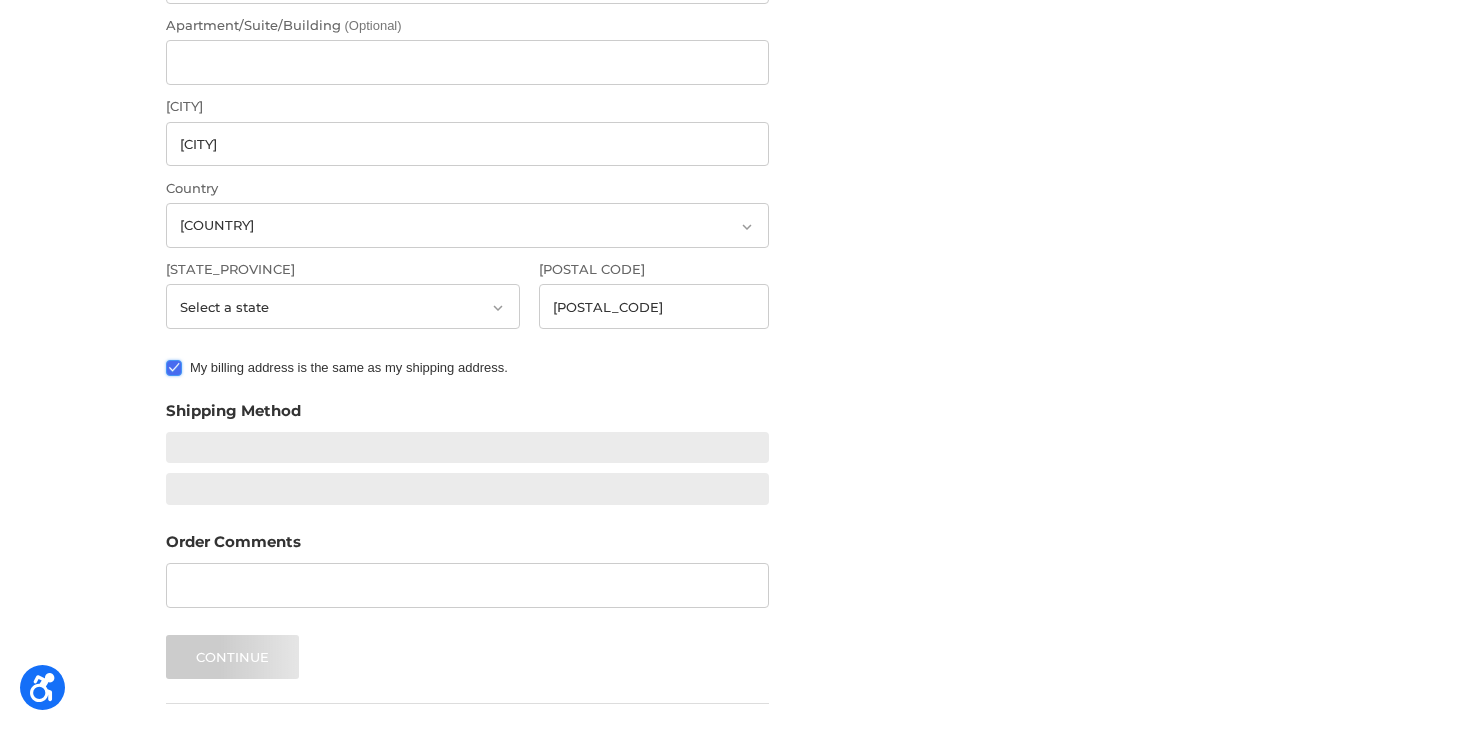 click on "My billing address is the same as my shipping address." at bounding box center (166, 358) 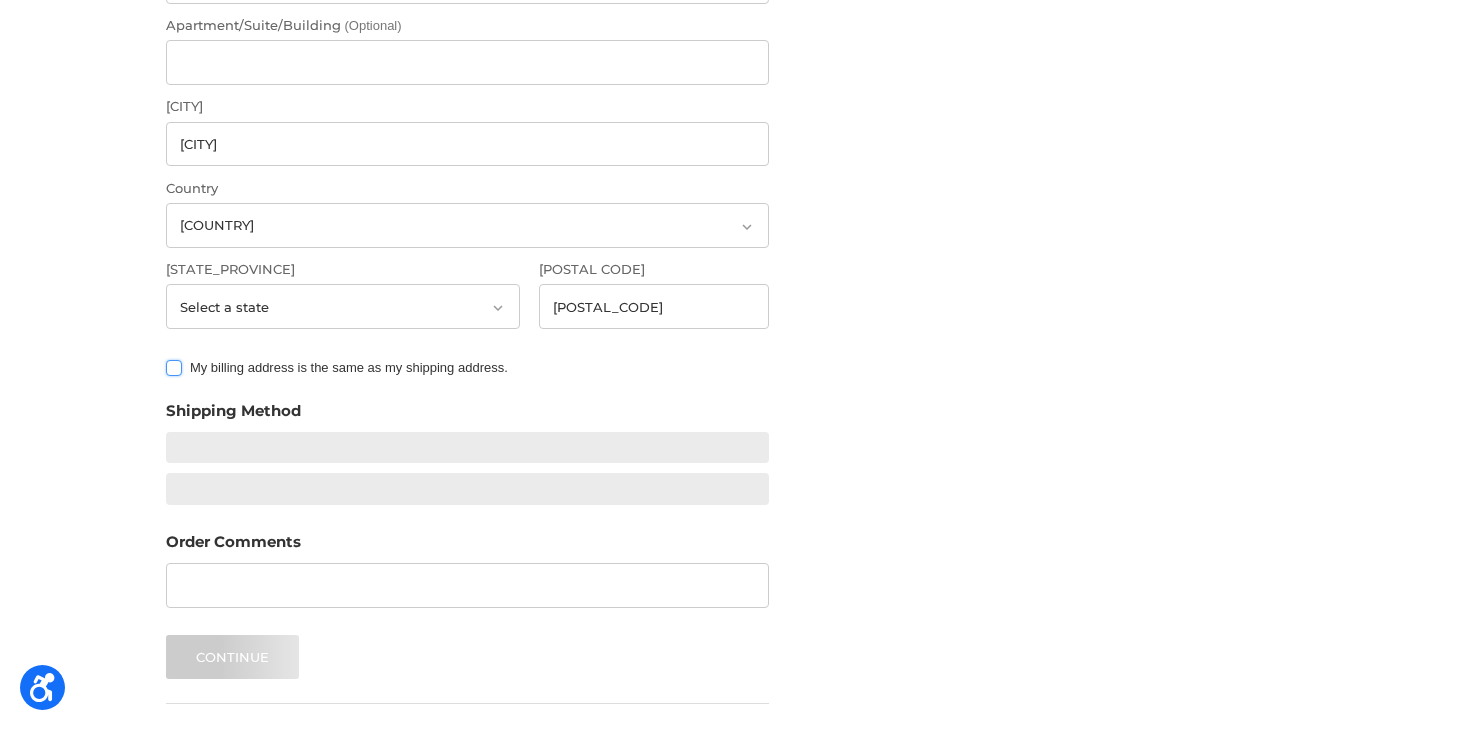 checkbox on "false" 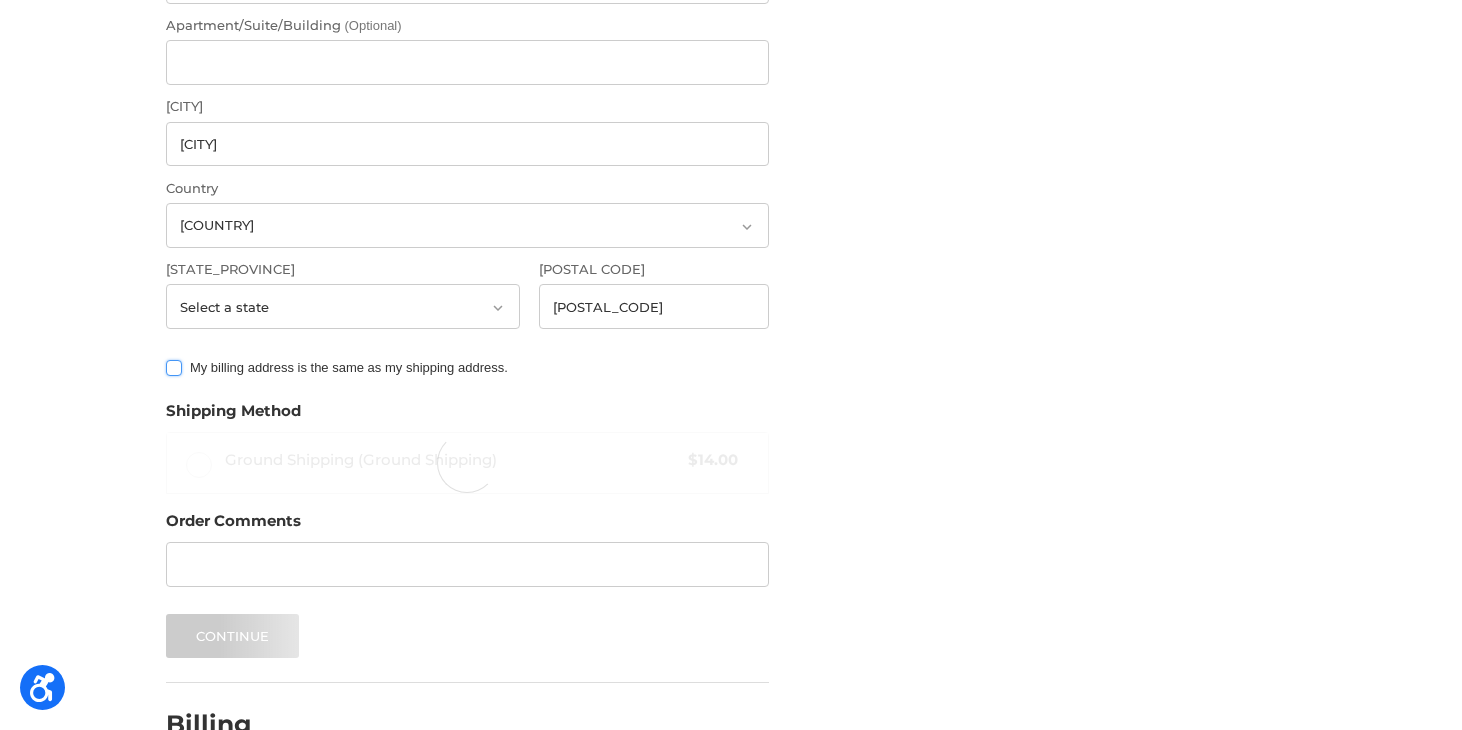 radio on "true" 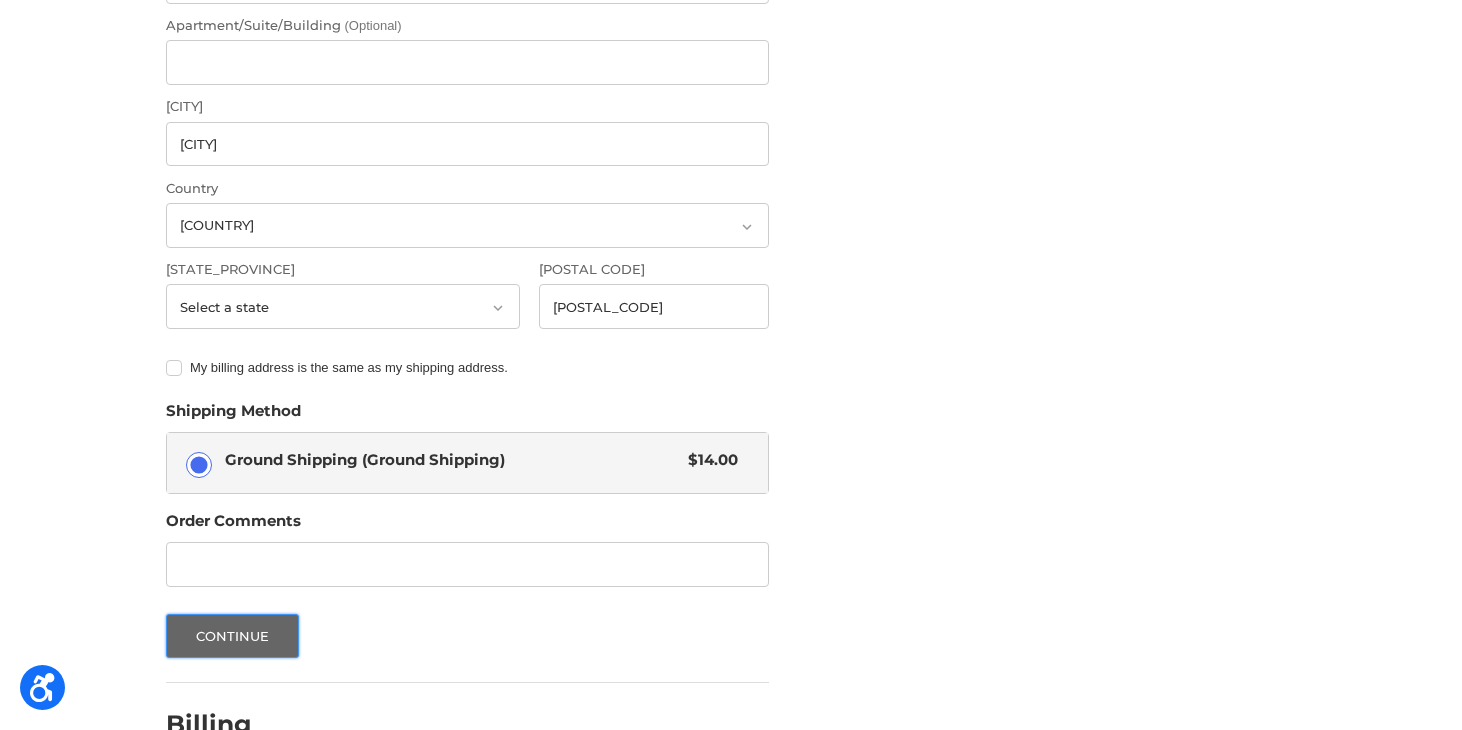 click on "Continue" at bounding box center [233, 636] 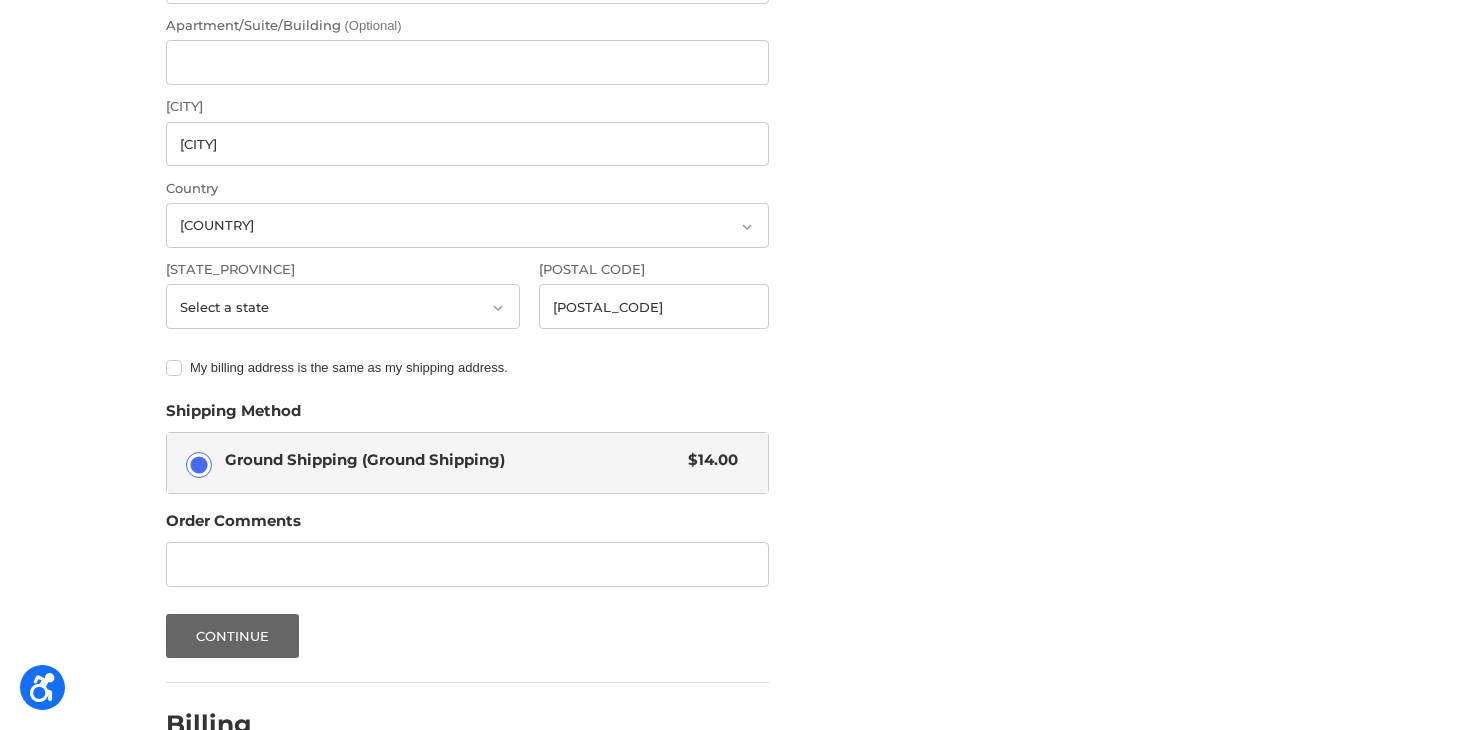 scroll, scrollTop: 0, scrollLeft: 0, axis: both 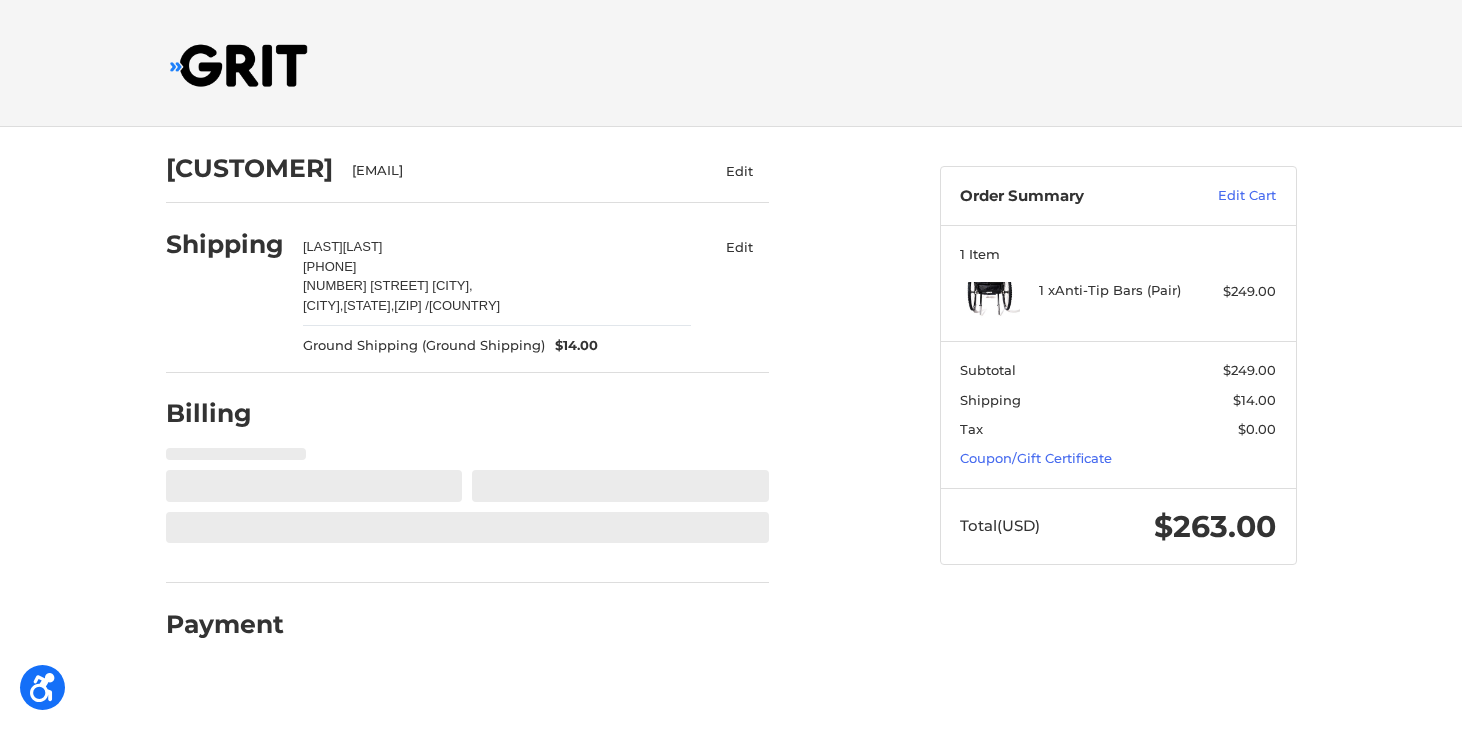 select on "US" 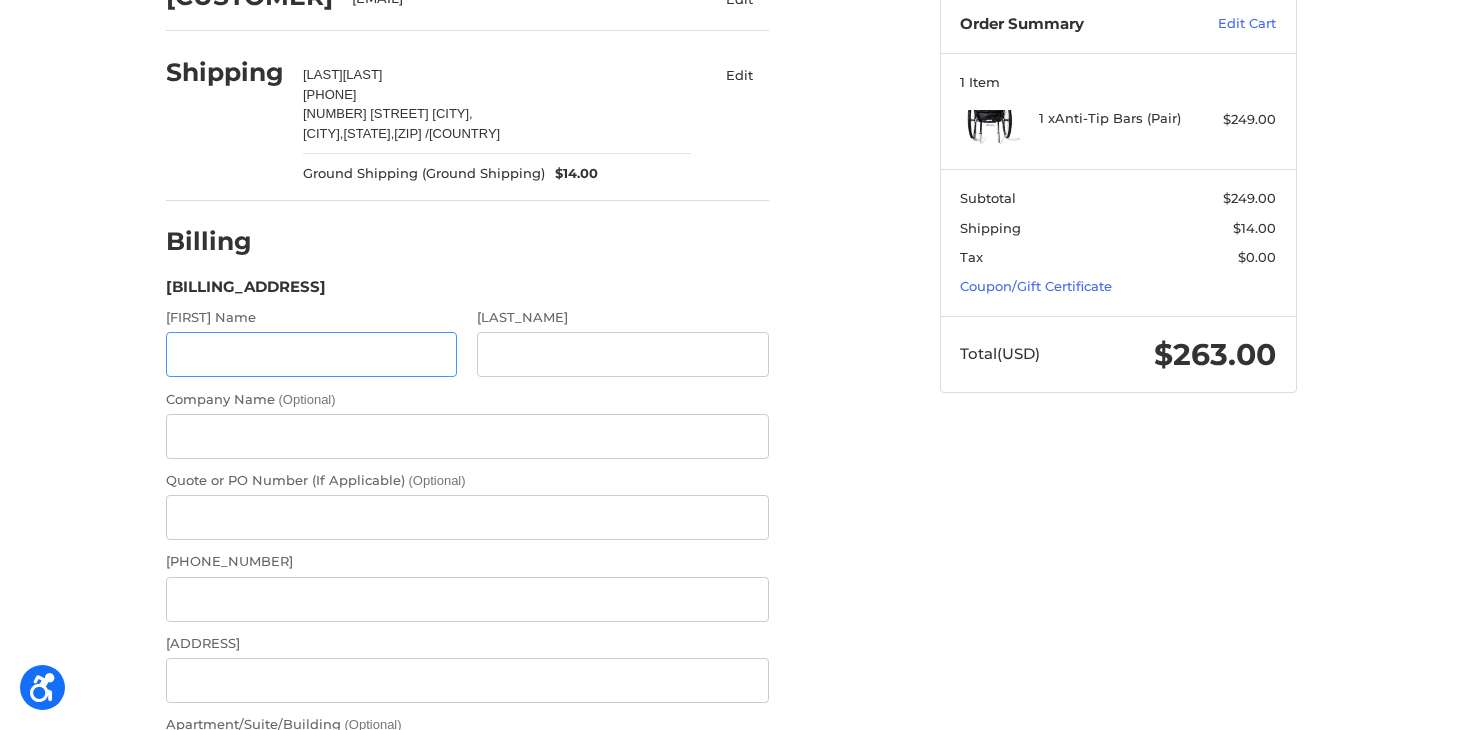 scroll, scrollTop: 227, scrollLeft: 0, axis: vertical 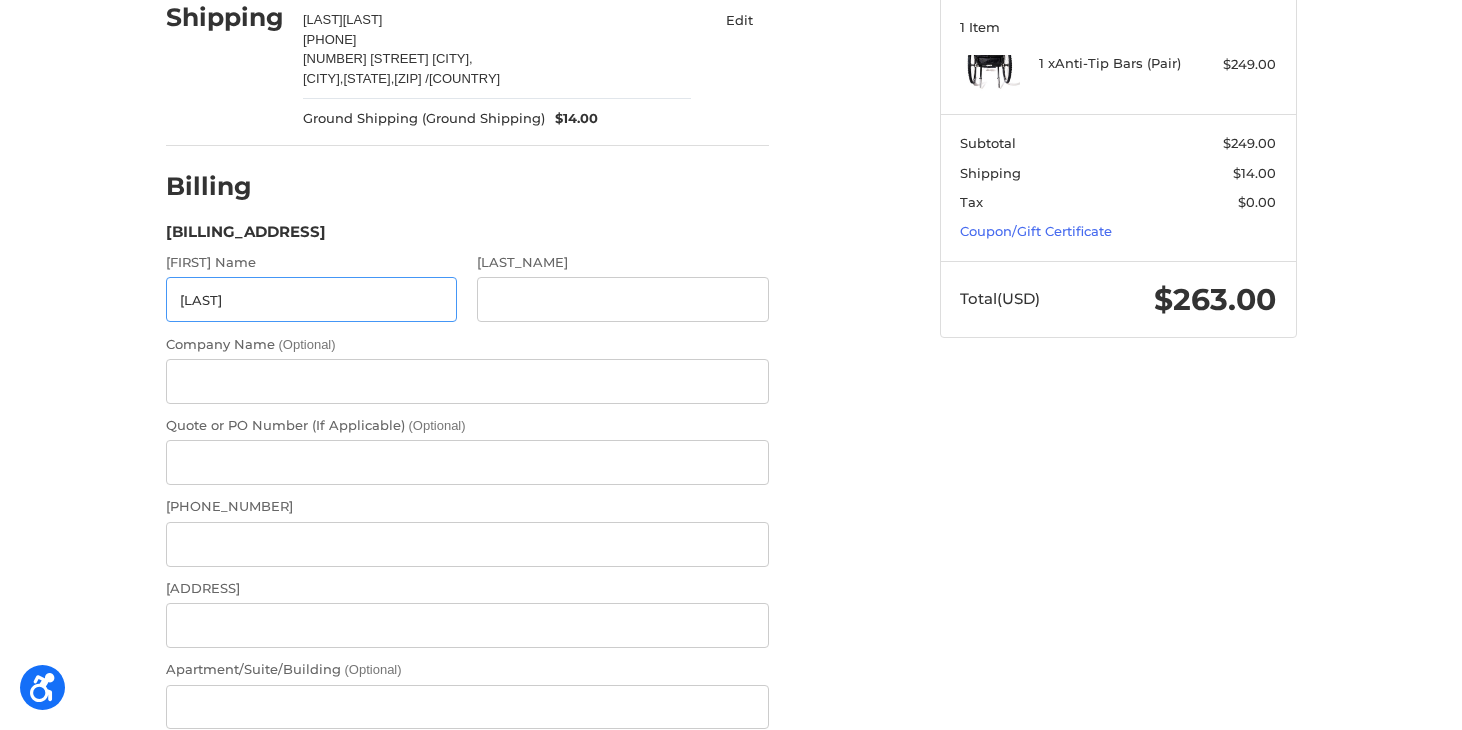 type on "Kelley" 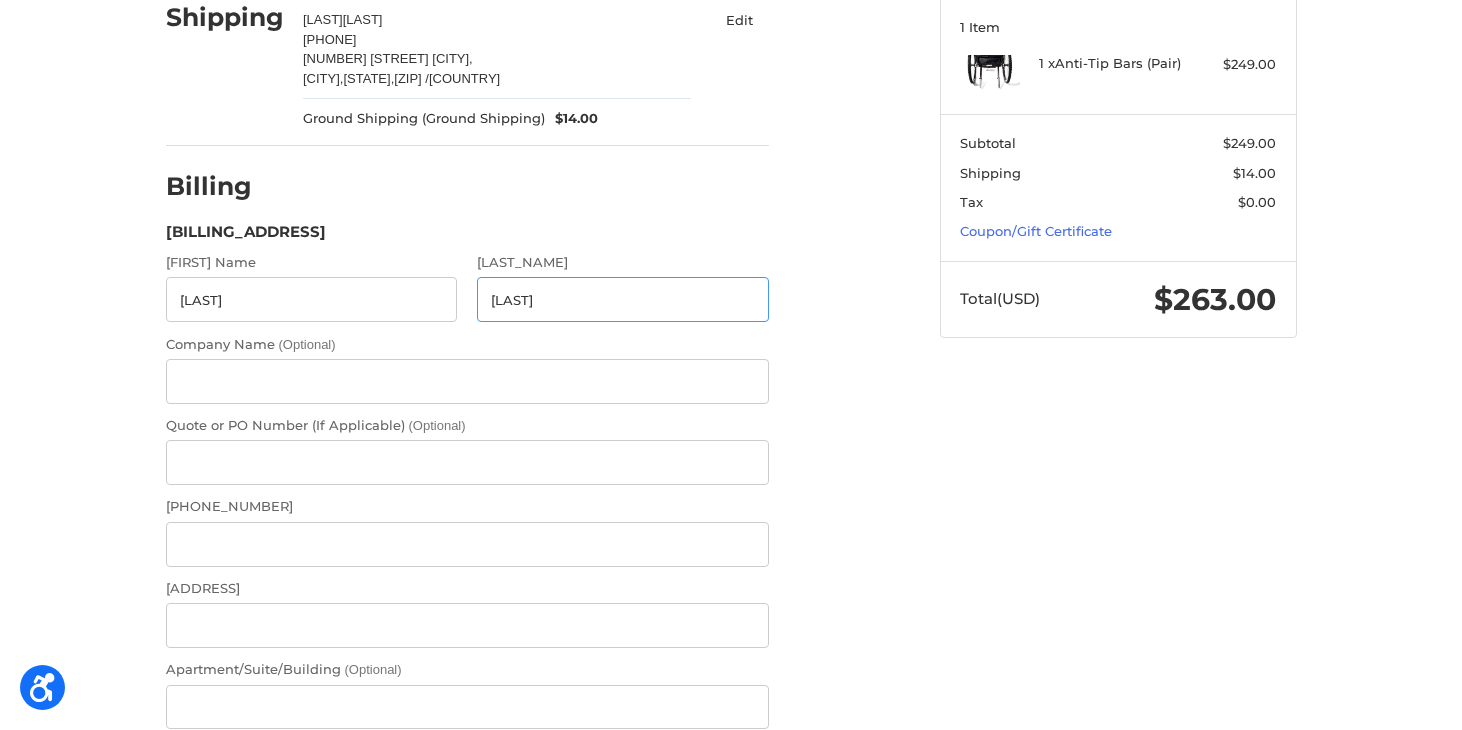 type on "Stearns" 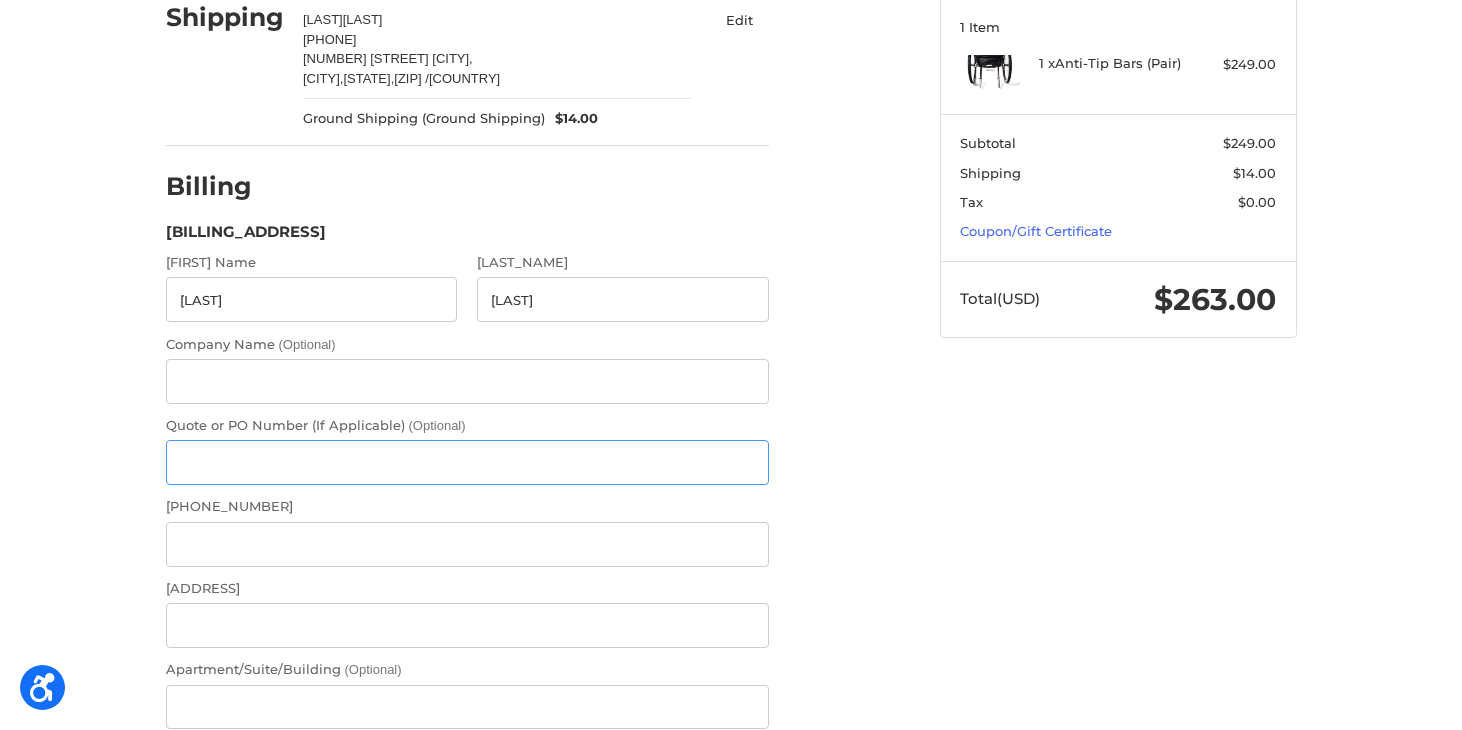 click on "Quote or PO Number (If Applicable)   (Optional)" at bounding box center (467, 462) 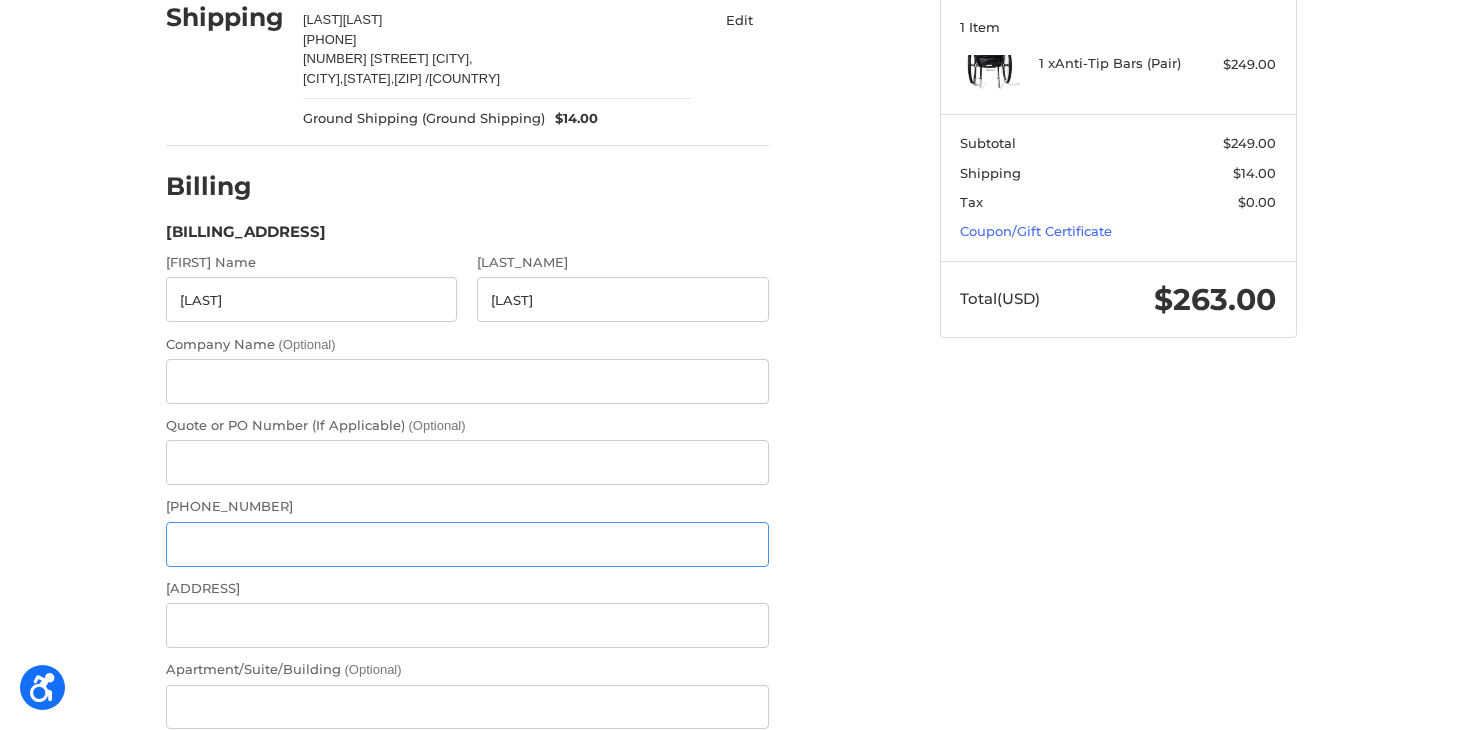 click on "Phone Number" at bounding box center (467, 544) 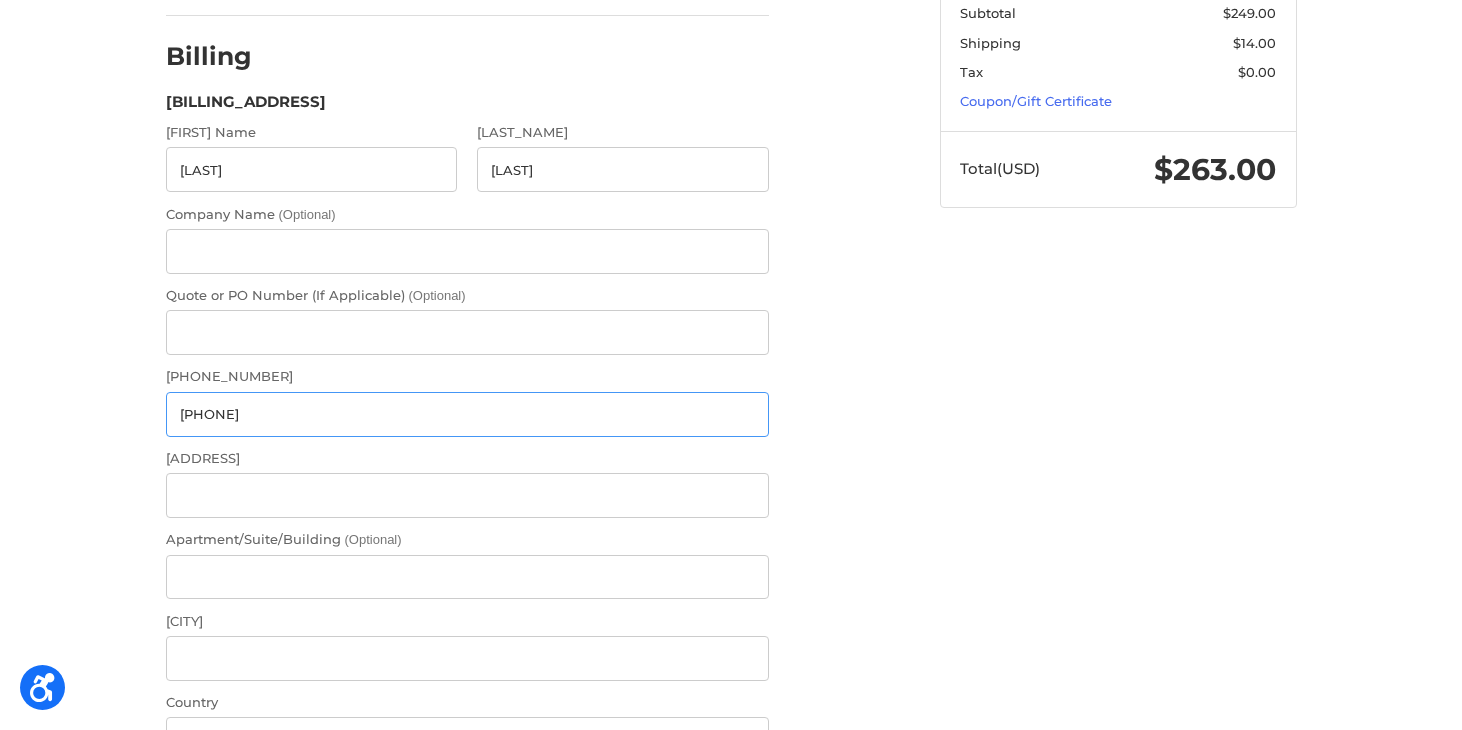 scroll, scrollTop: 361, scrollLeft: 0, axis: vertical 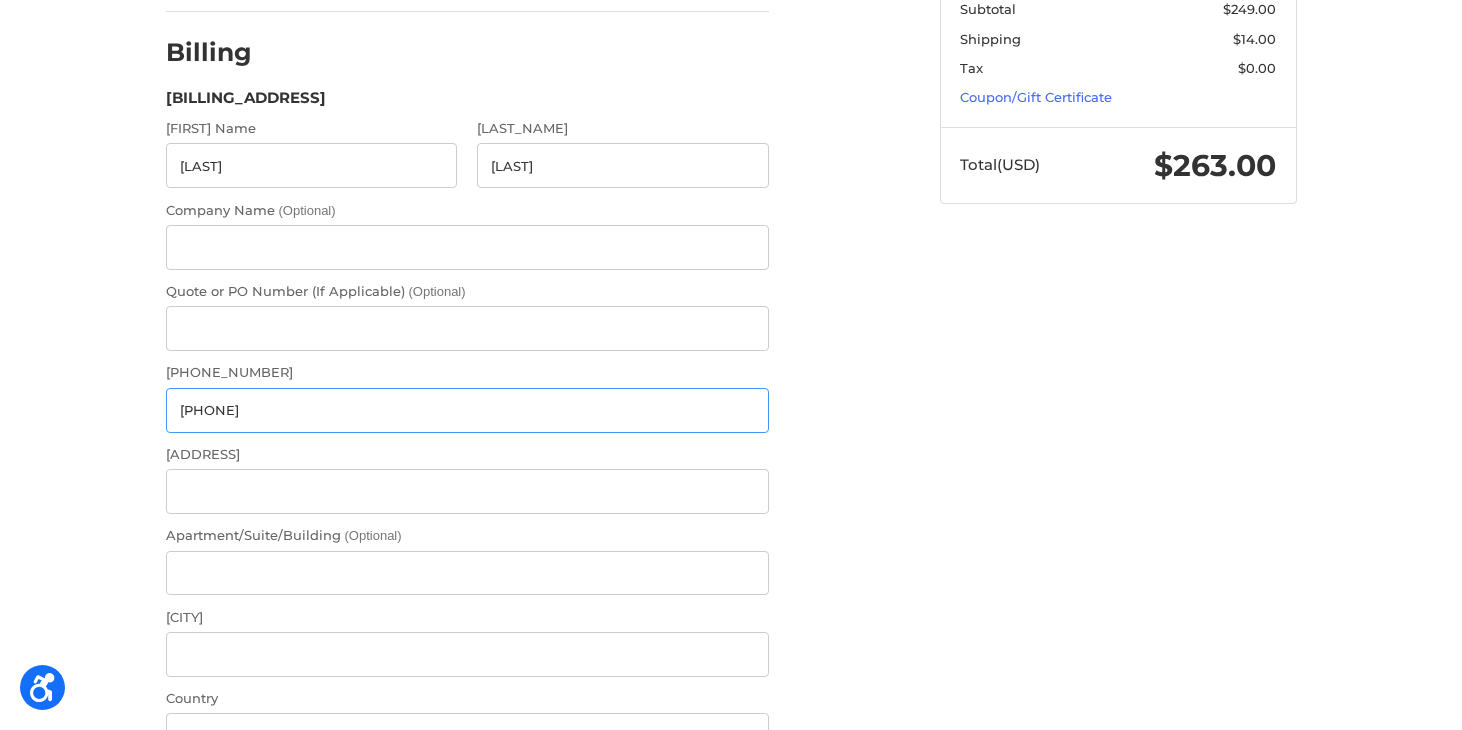 type on "7344742567" 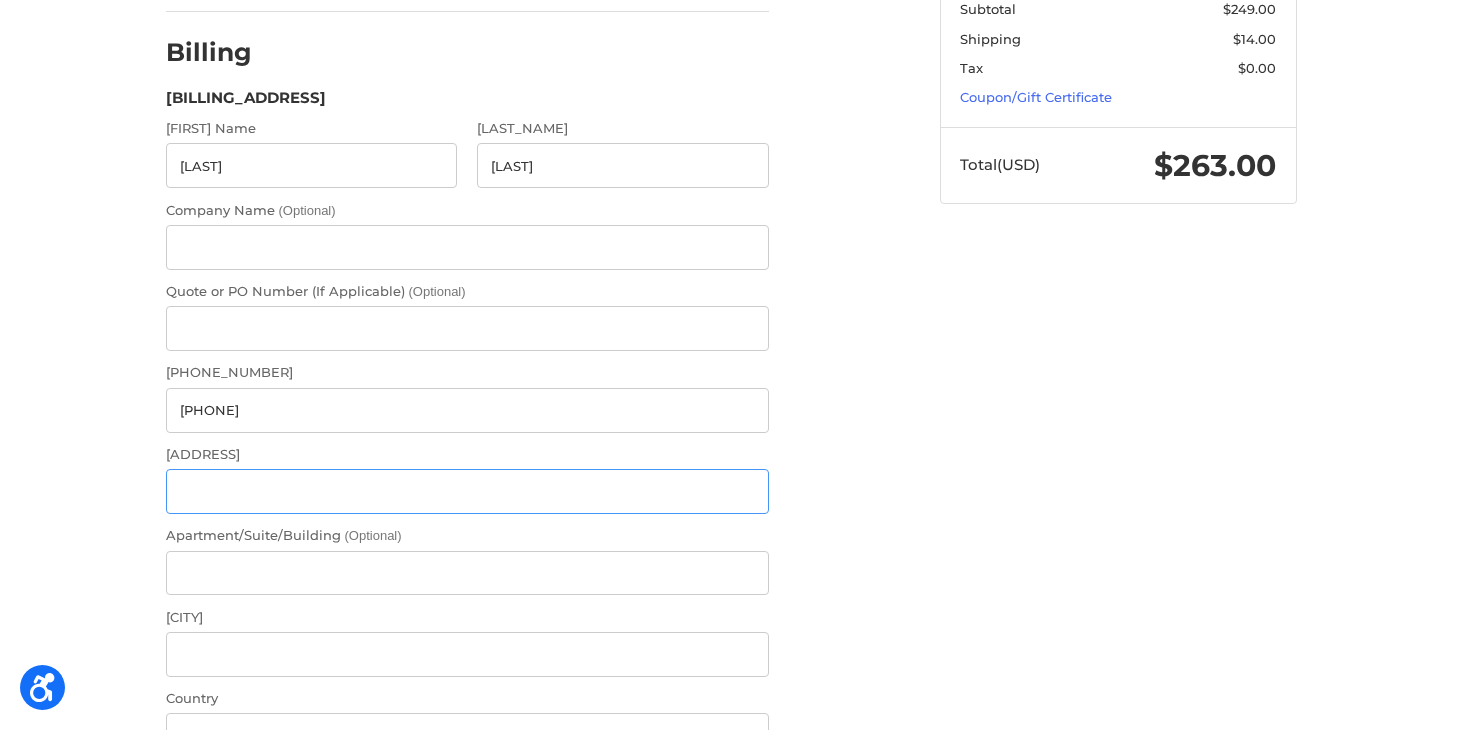 click on "Address" at bounding box center [467, 491] 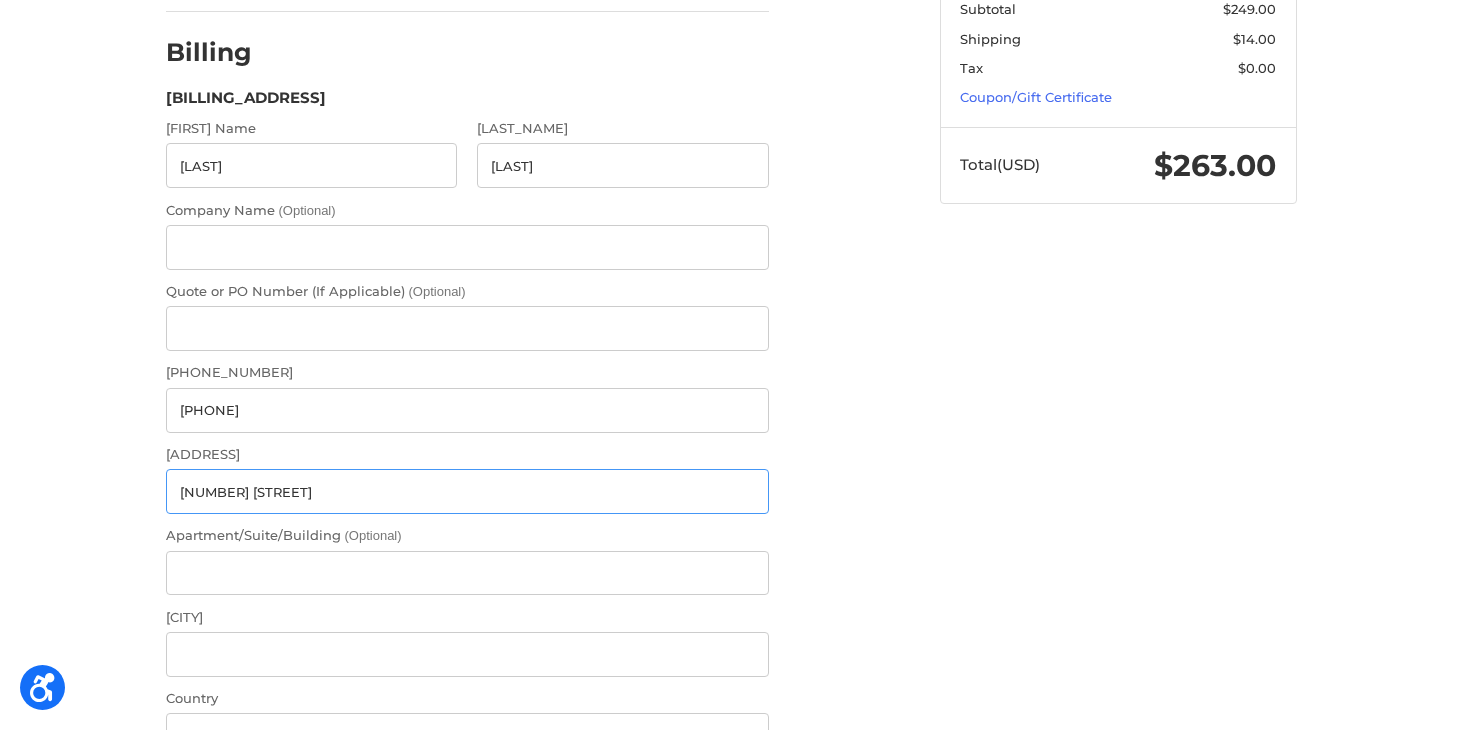 type on "1110 Arborview" 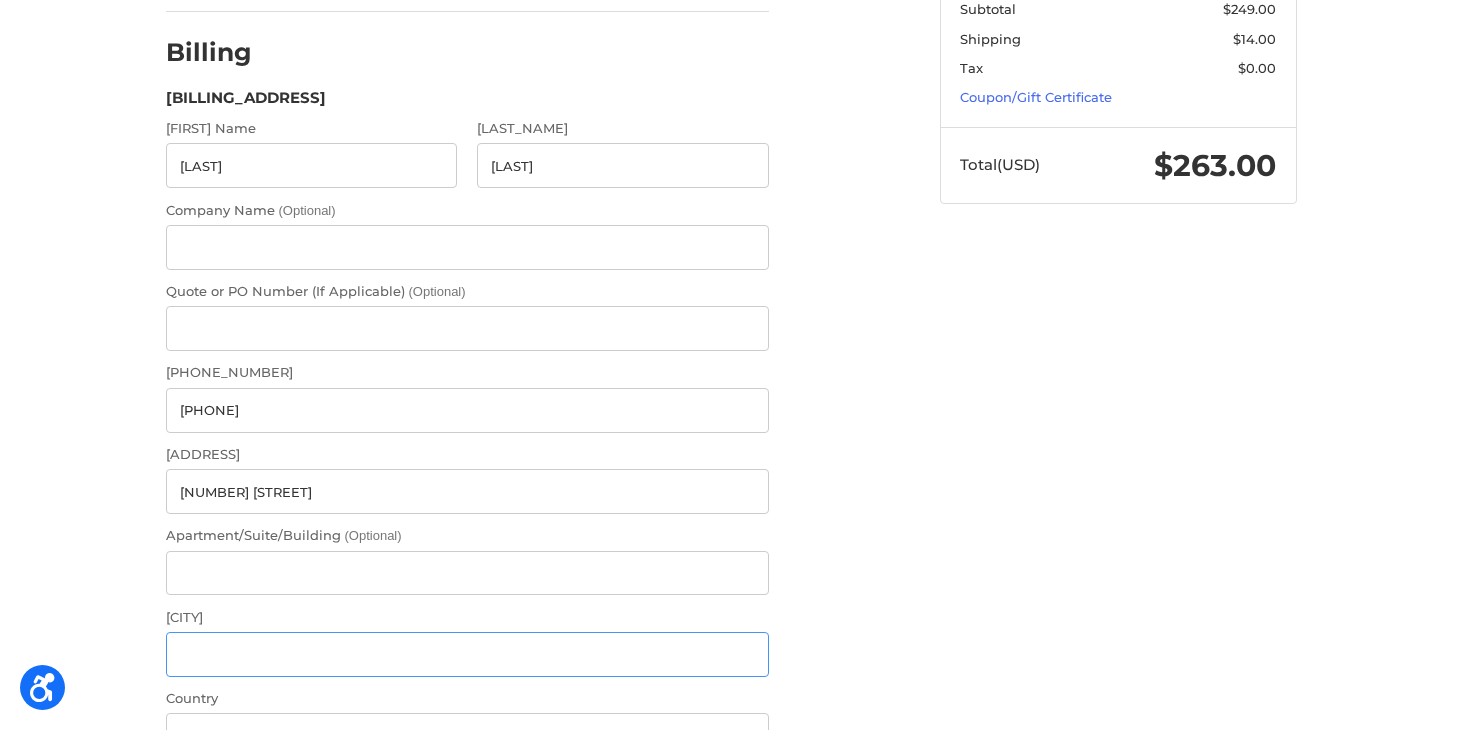 click on "City" at bounding box center (467, 654) 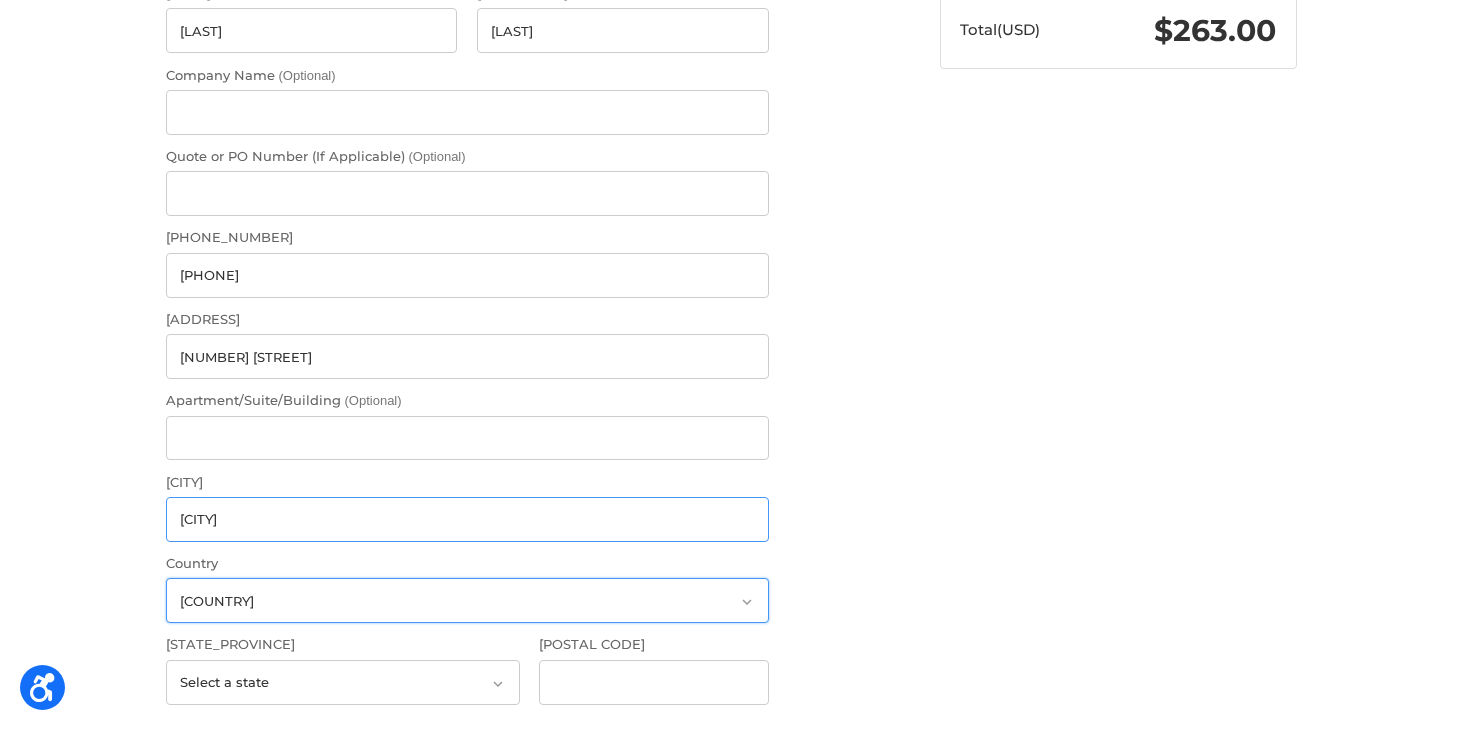 scroll, scrollTop: 600, scrollLeft: 0, axis: vertical 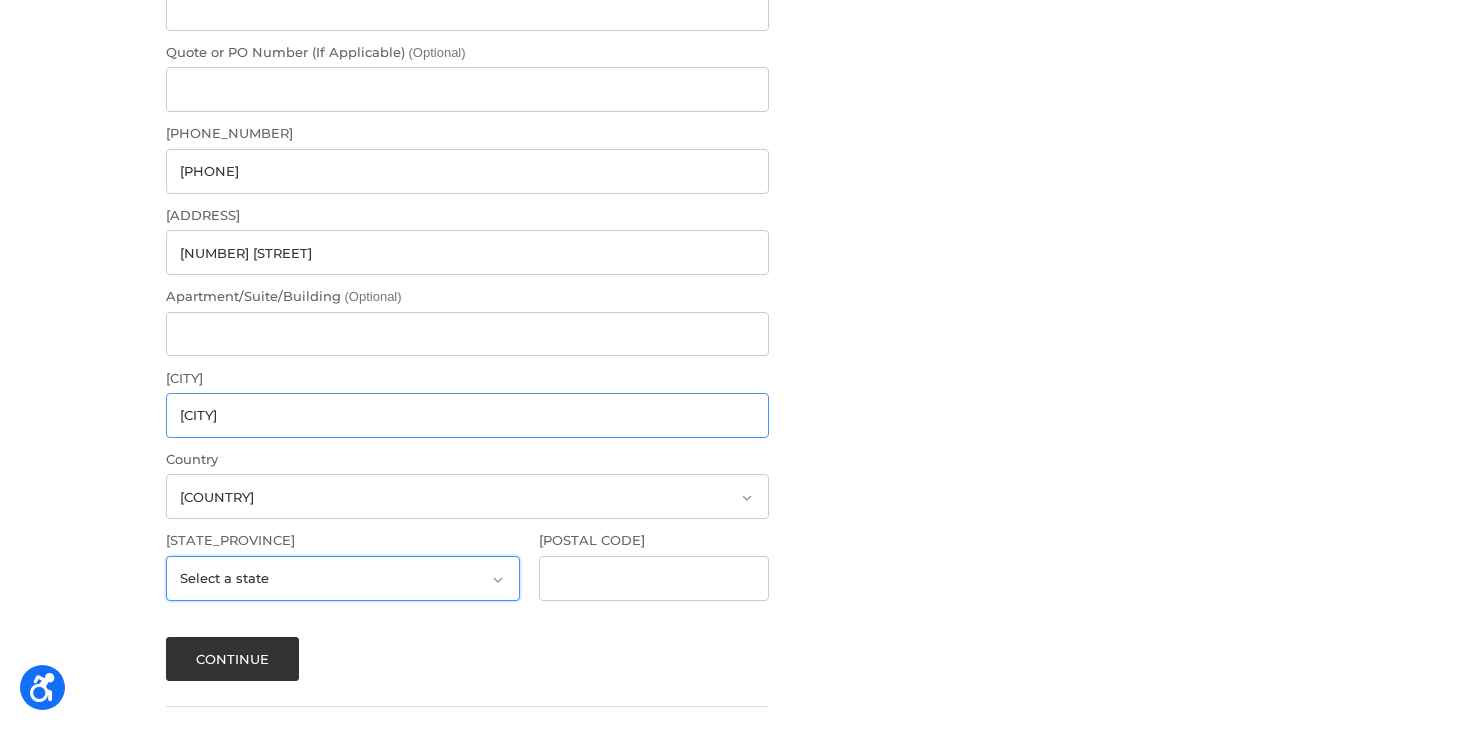 type on "Ann Arbor" 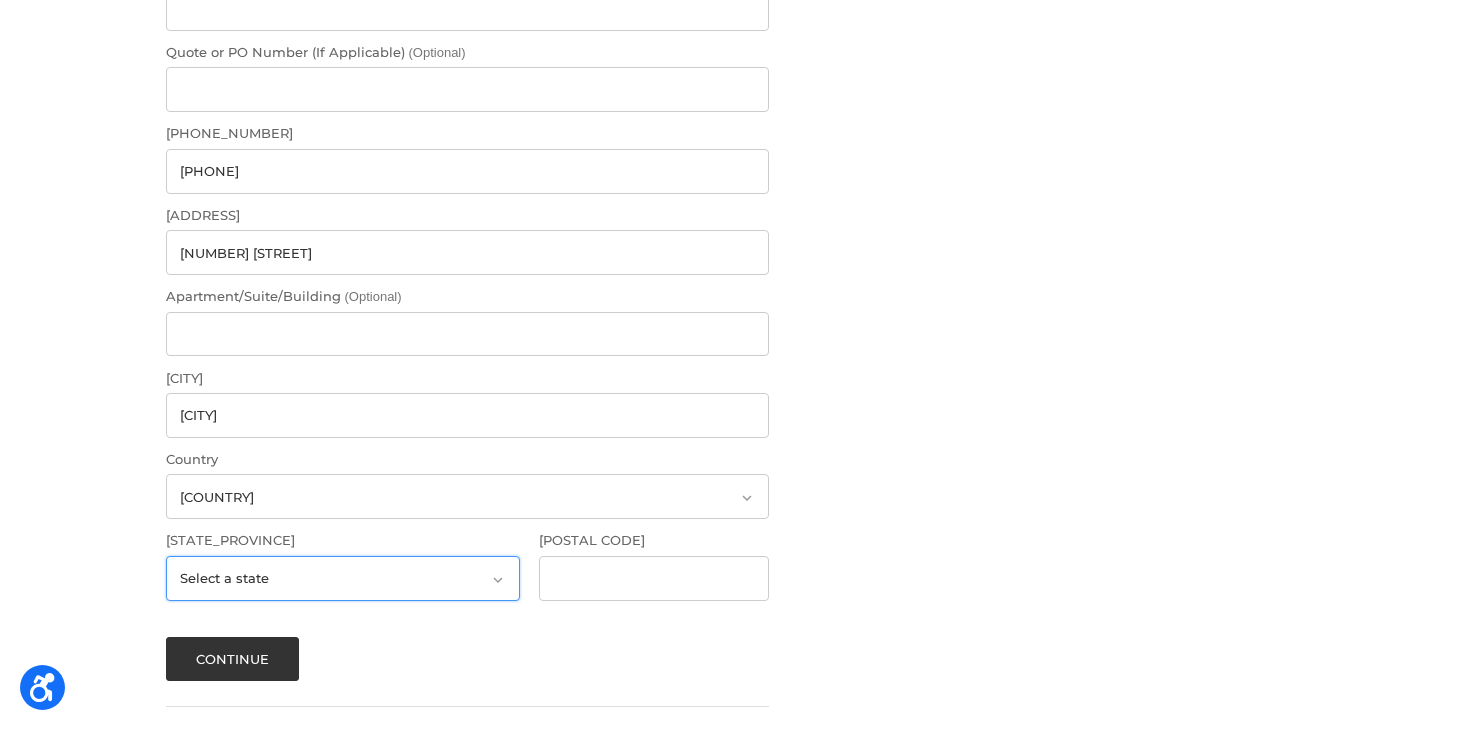 click on "Select a state Alabama Alaska American Samoa Arizona Arkansas Armed Forces Americas Armed Forces Europe Armed Forces Pacific California Colorado Connecticut Delaware District of Columbia Federated States Of Micronesia Florida Georgia Guam Hawaii Idaho Illinois Indiana Iowa Kansas Kentucky Louisiana Maine Marshall Islands Maryland Massachusetts Michigan Minnesota Mississippi Missouri Montana Nebraska Nevada New Hampshire New Jersey New Mexico New York North Carolina North Dakota Northern Mariana Islands Ohio Oklahoma Oregon Palau Pennsylvania Puerto Rico Rhode Island South Carolina South Dakota Tennessee Texas Utah Vermont Virgin Islands Virginia Washington West Virginia Wisconsin Wyoming" at bounding box center (343, 578) 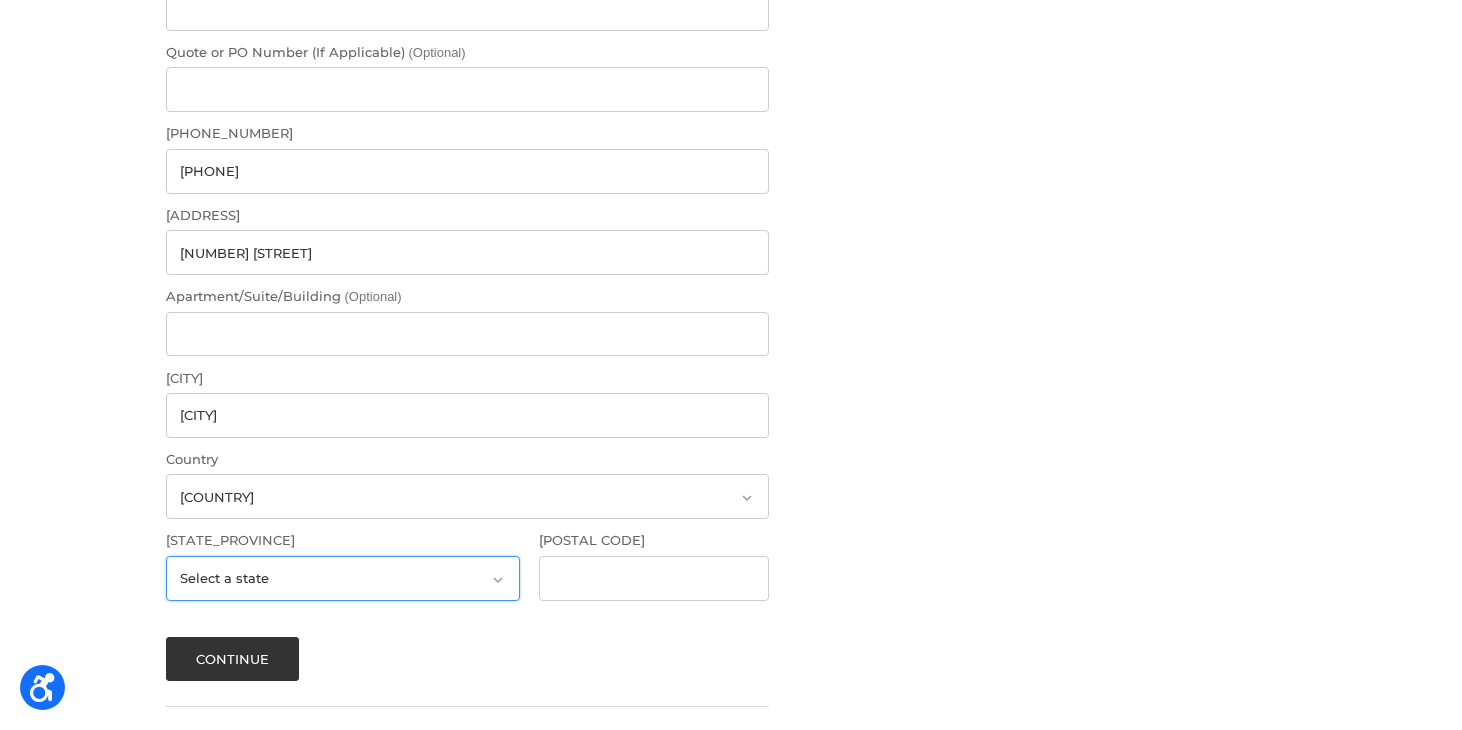 select on "MI" 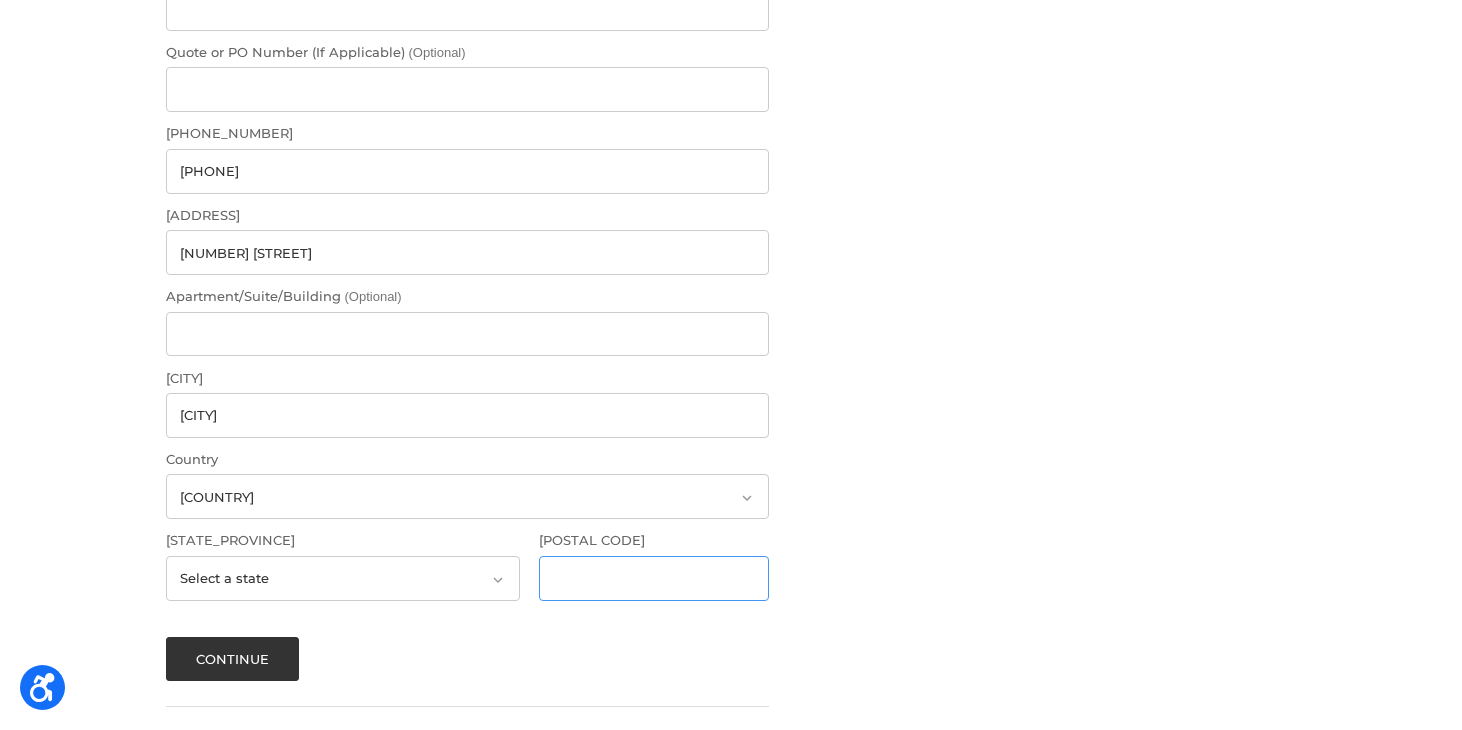 click on "Postal Code" at bounding box center (654, 578) 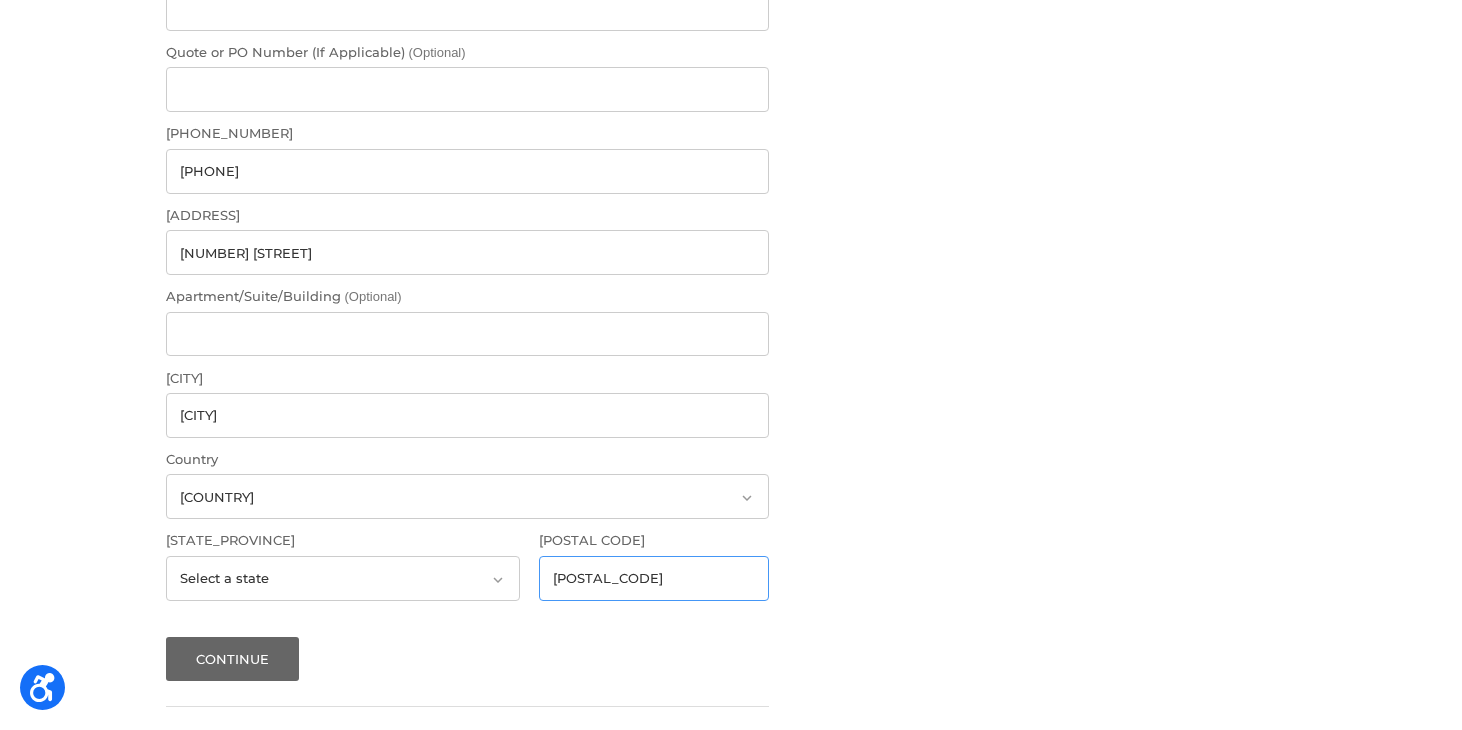 type on "48103" 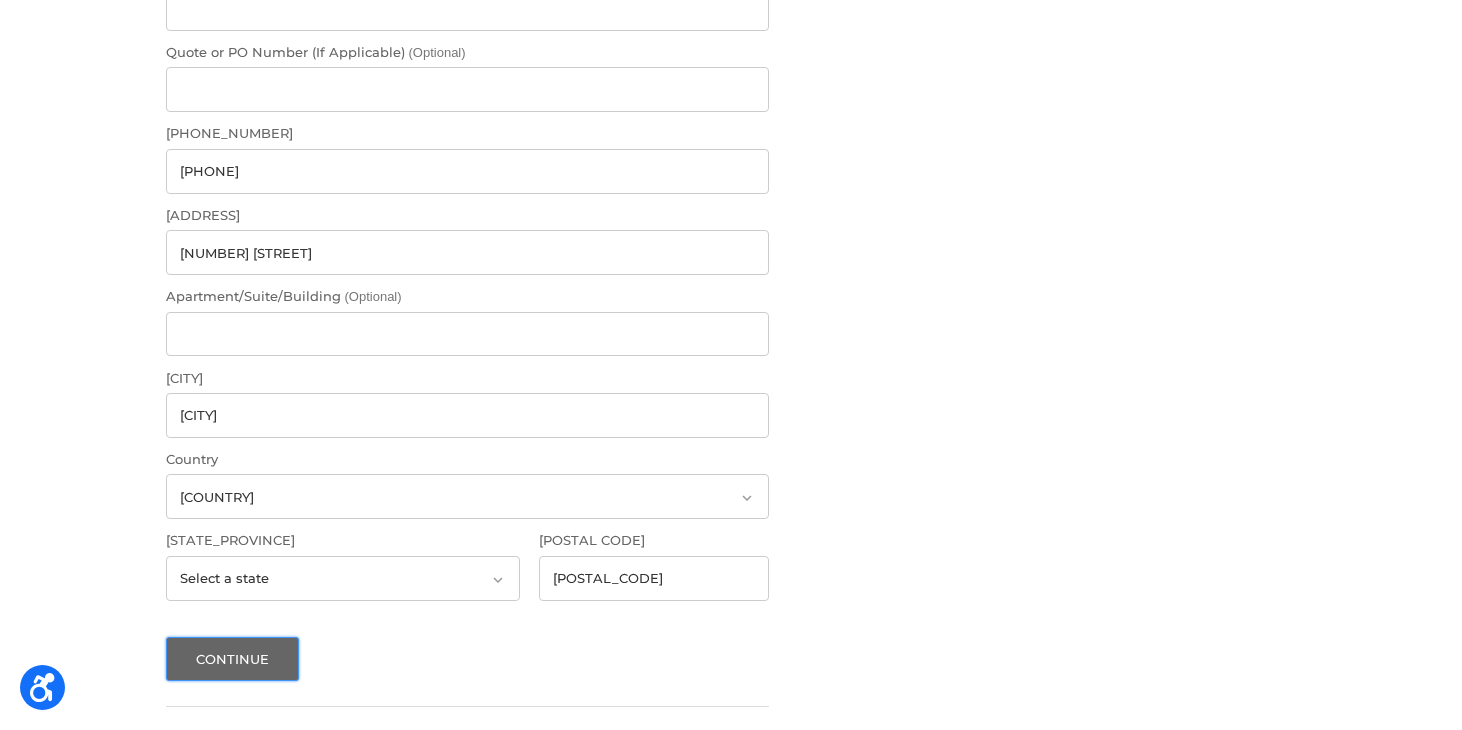 click on "Continue" at bounding box center [233, 659] 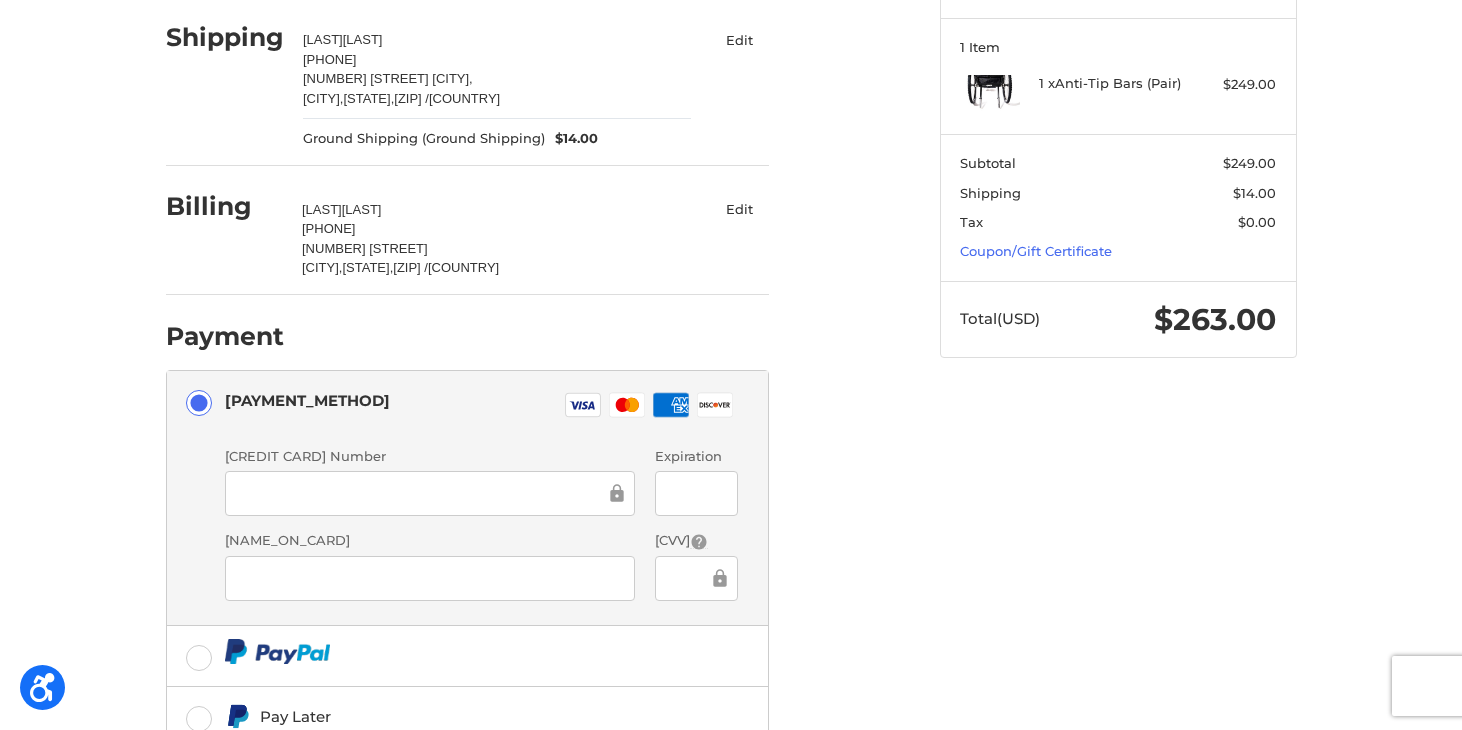 scroll, scrollTop: 213, scrollLeft: 0, axis: vertical 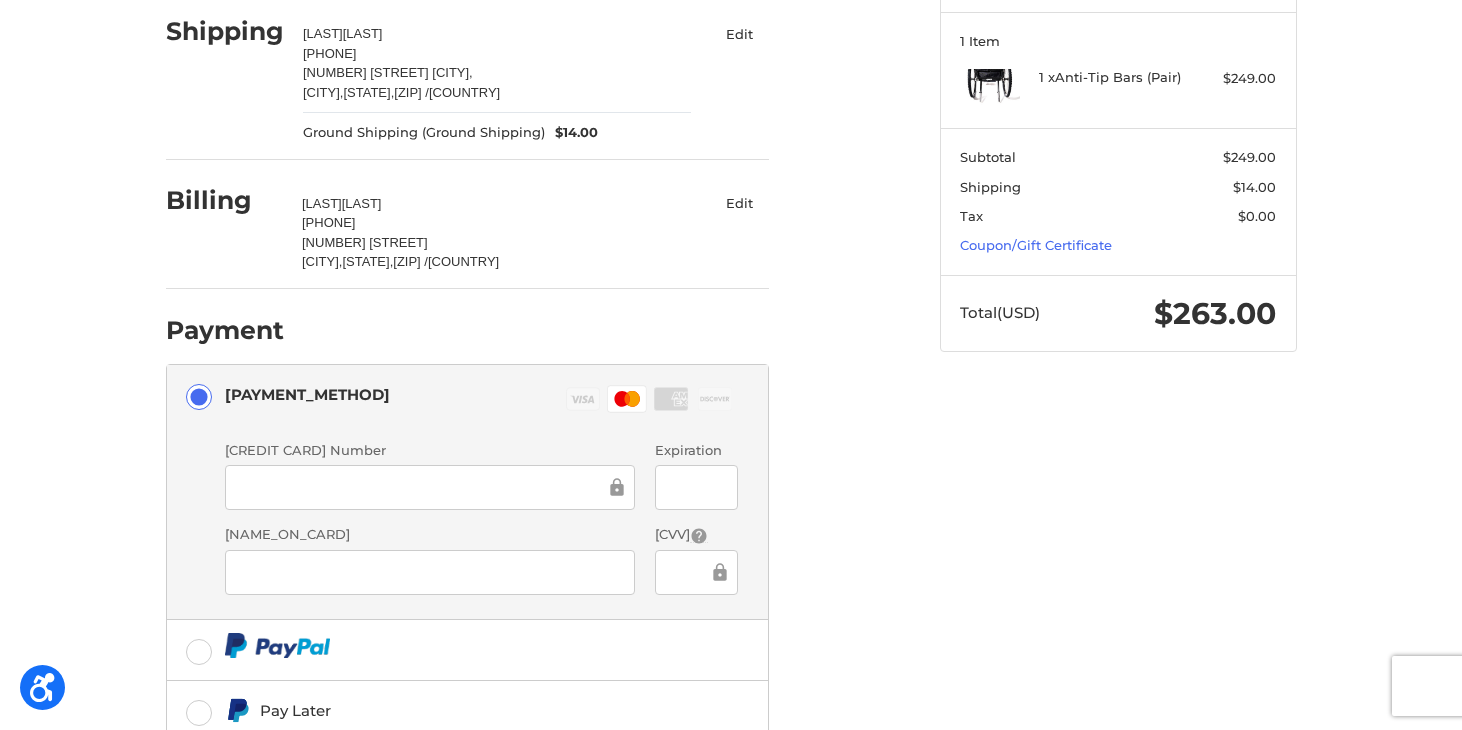 click at bounding box center [430, 572] 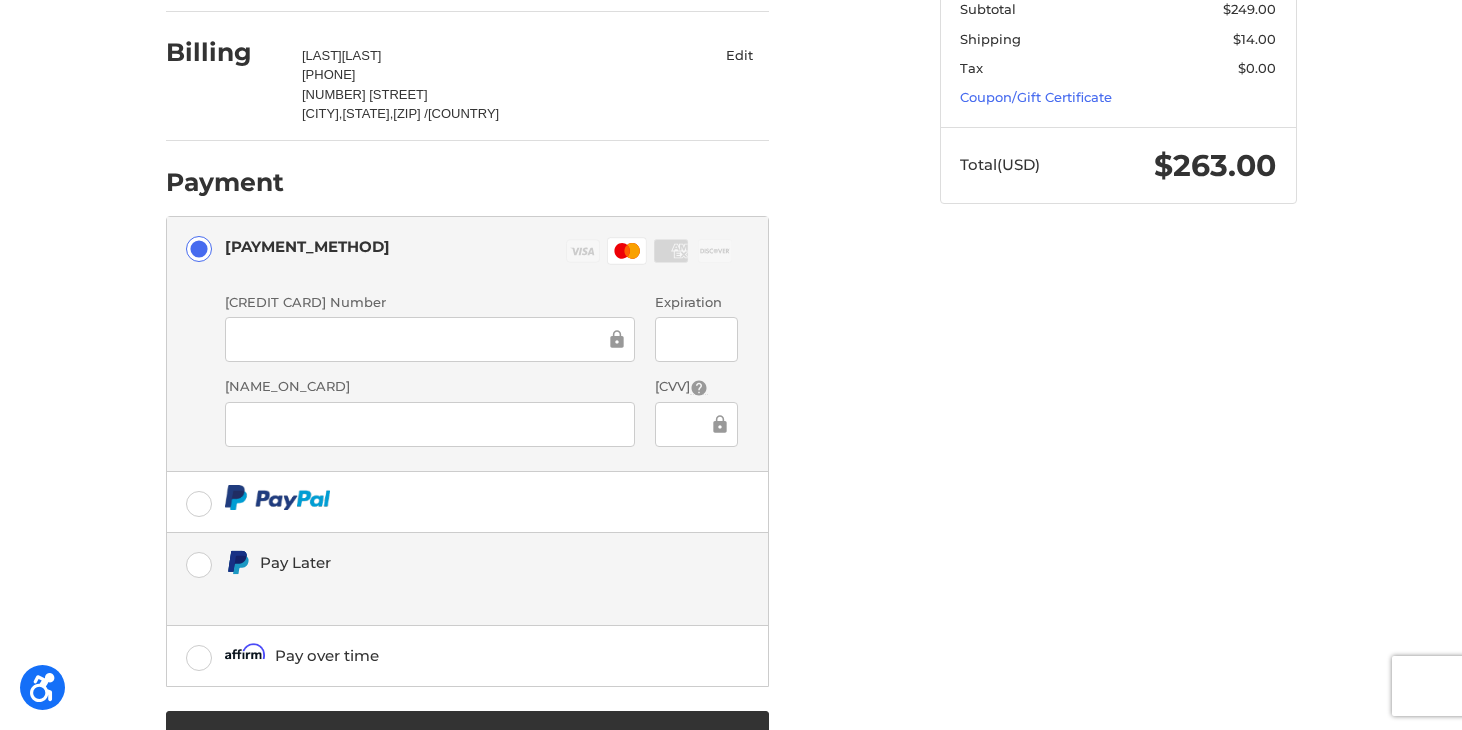 scroll, scrollTop: 441, scrollLeft: 0, axis: vertical 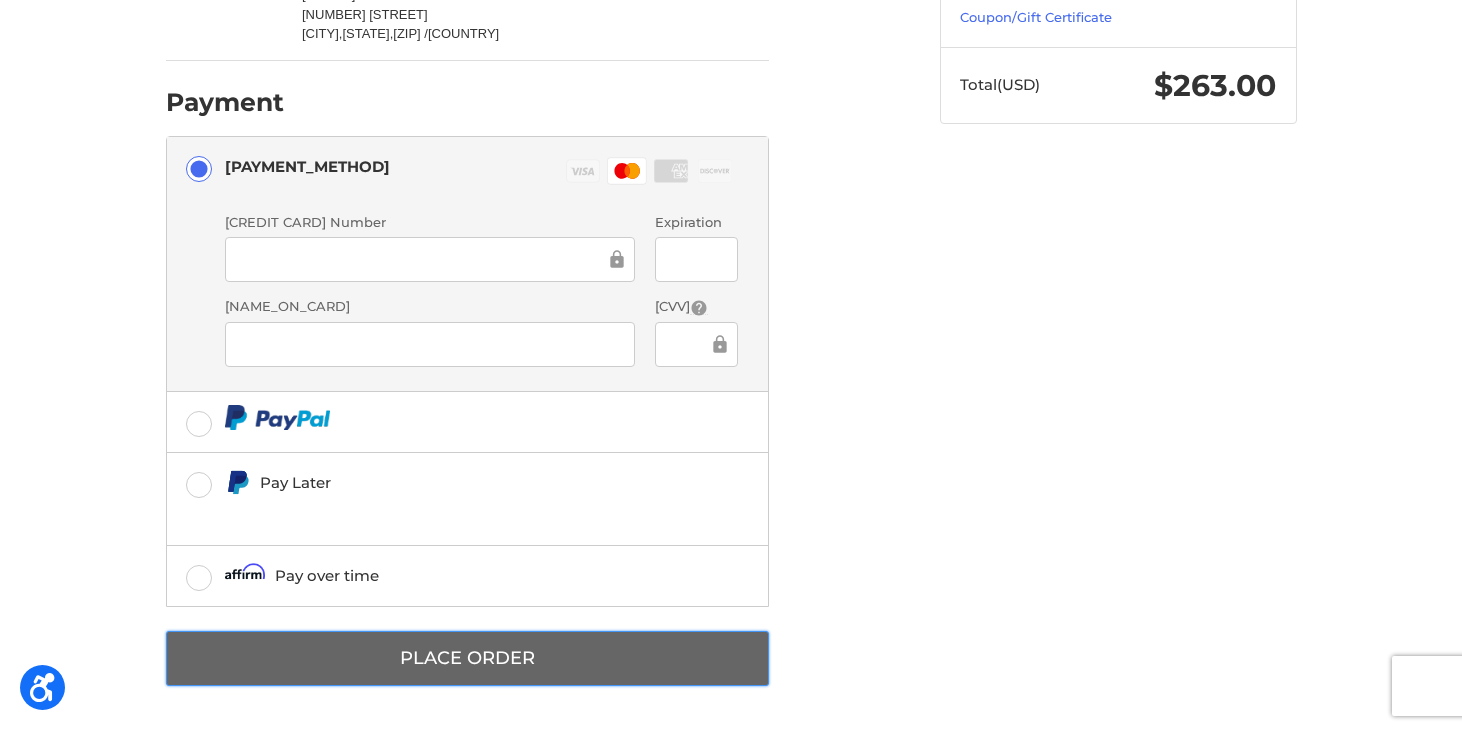 click on "Place Order" at bounding box center [467, 658] 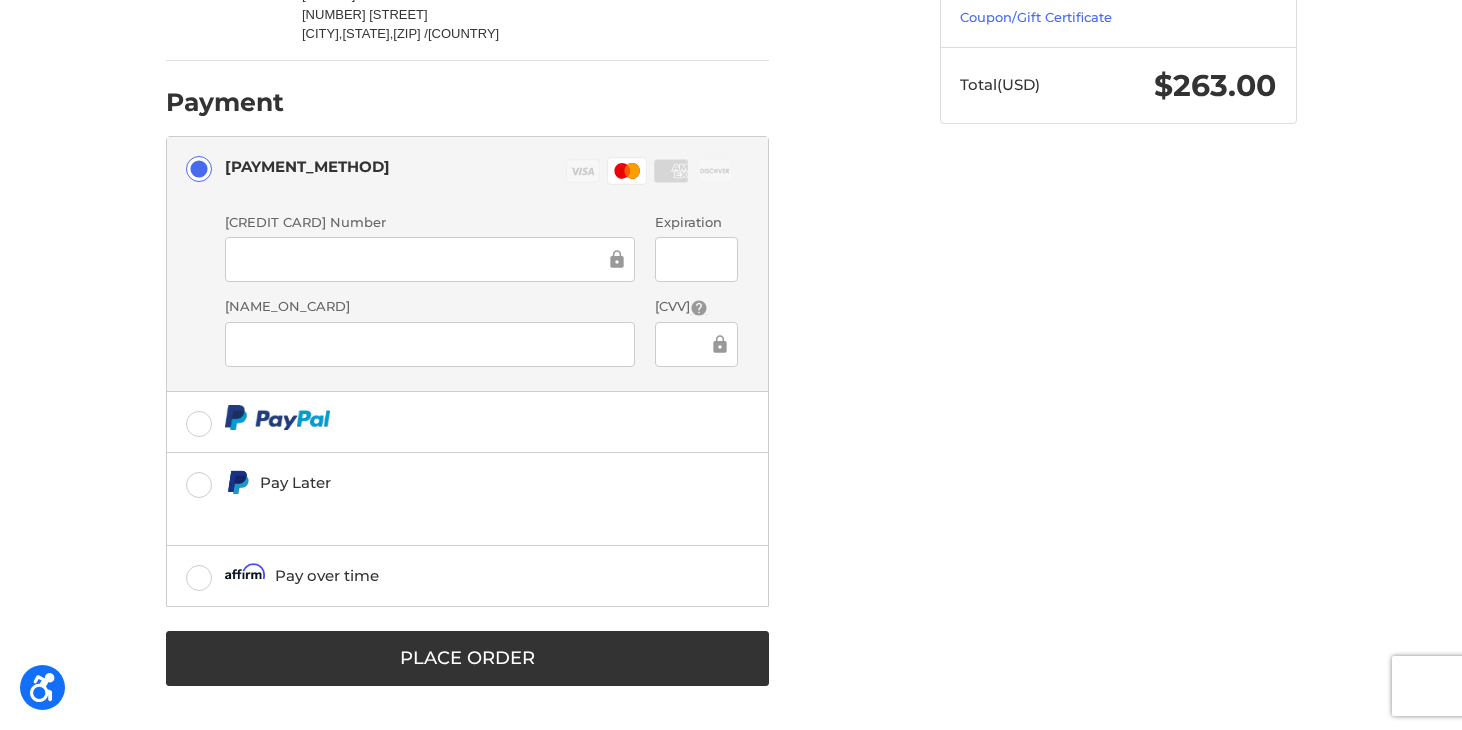 click on "Customer wierkel@umich.edu Edit Shipping Kelley  Stearns   7344742567 3006 Camp Sherwood Rd.  Boyne City,  Michigan,  49712 /  United States  Ground Shipping (Ground Shipping) $14.00 Edit Billing Kelley  Stearns   7344742567 1110 Arborview  Ann Arbor,  Michigan,  48103 /  United States  Edit Payment Payment Methods Credit Card Credit Card Visa Master Amex Discover Credit card Credit Card Number Expiration Name on Card CVV Pay Later Pay over time Redeemable Payments Coupon/Gift Certificate Place Order Order Summary Edit Cart 1 Item 1 x  Anti-Tip Bars (Pair) $249.00 Subtotal    $249.00 Shipping    $14.00 Tax    $0.00 Coupon/Gift Certificate Total  (USD)    $263.00" at bounding box center (731, 208) 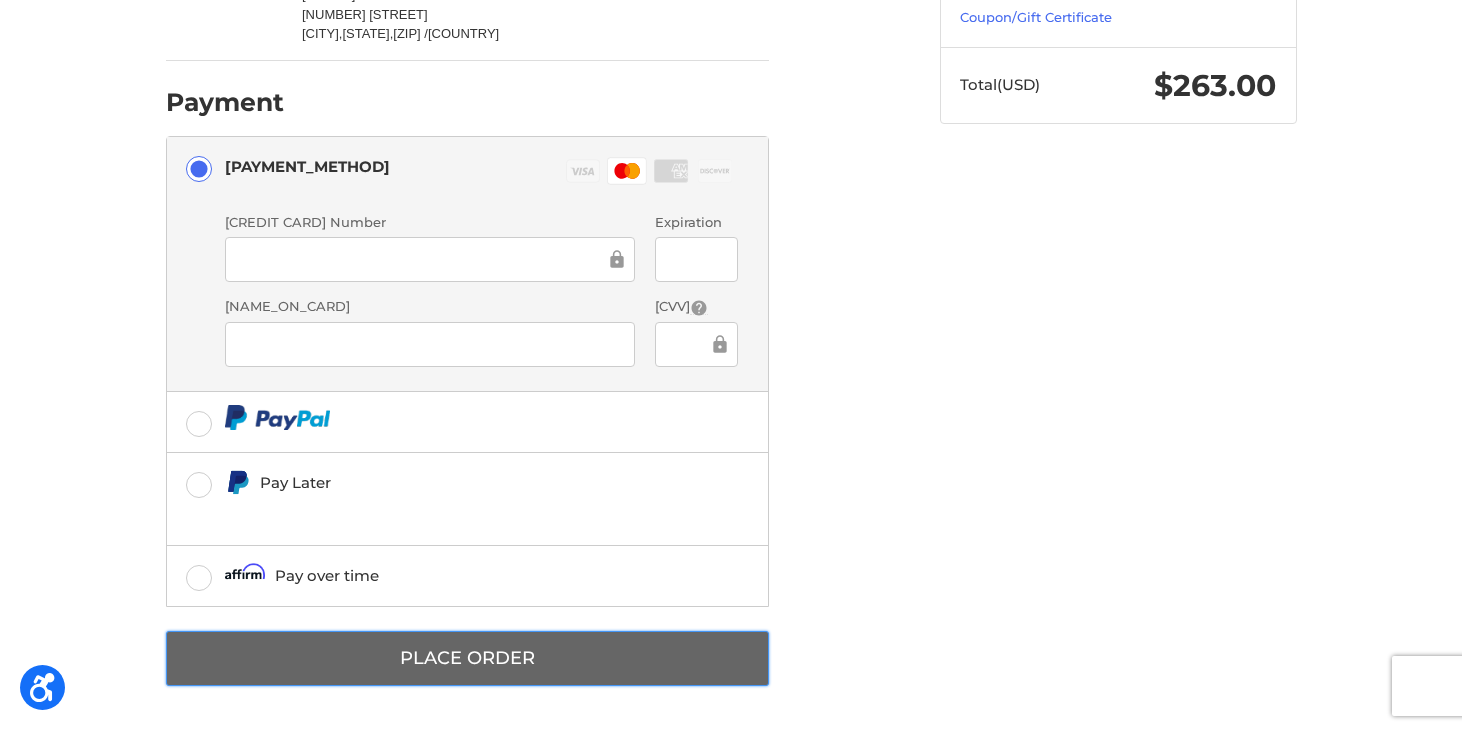 click on "Place Order" at bounding box center [467, 658] 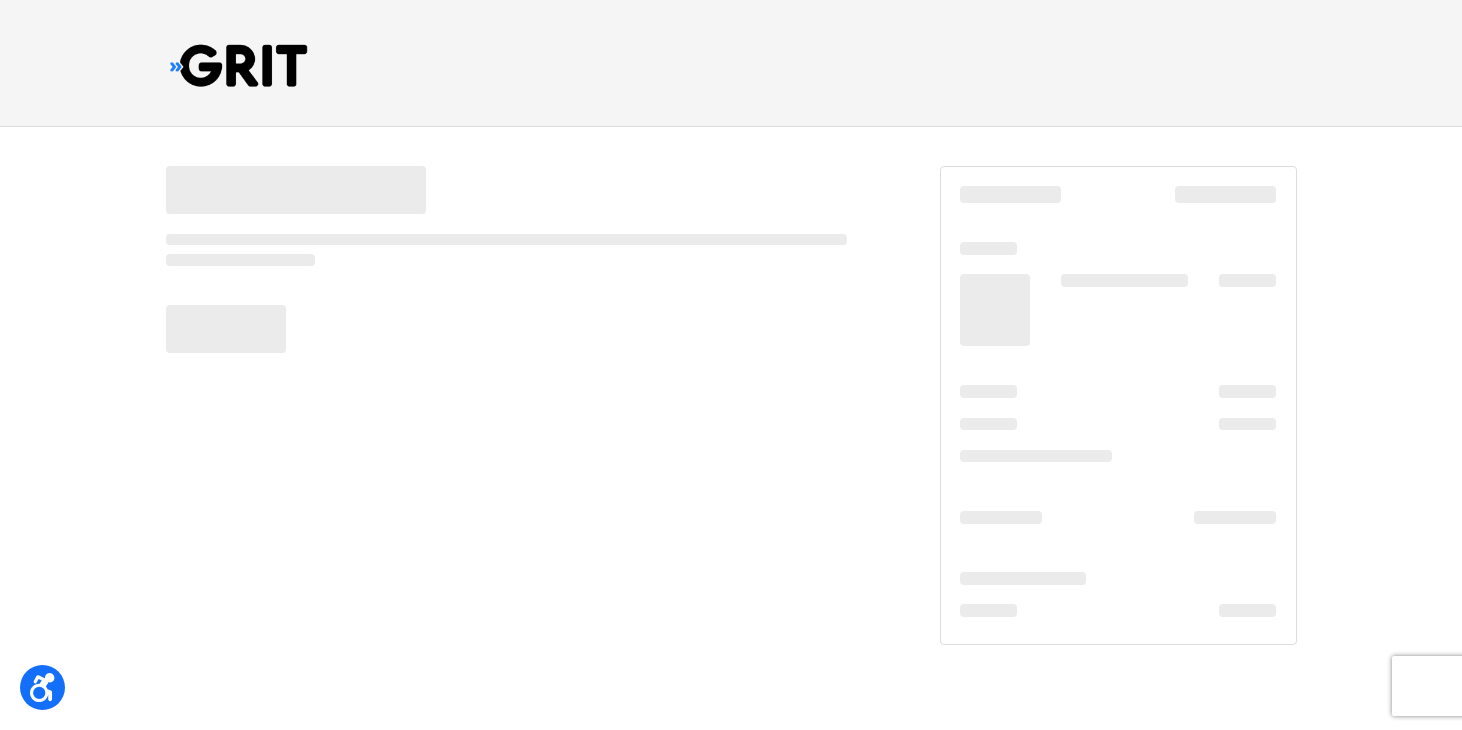 scroll, scrollTop: 0, scrollLeft: 0, axis: both 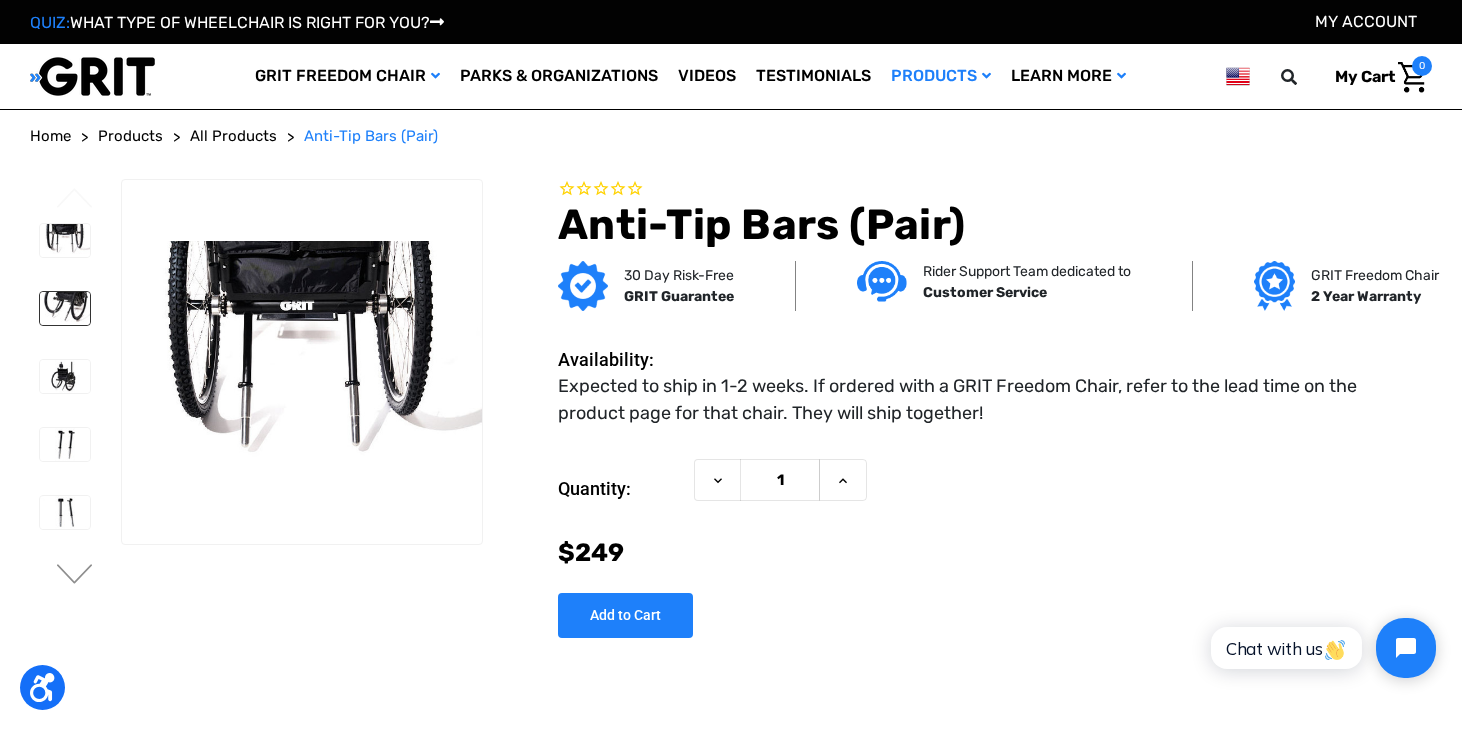 click at bounding box center (65, 308) 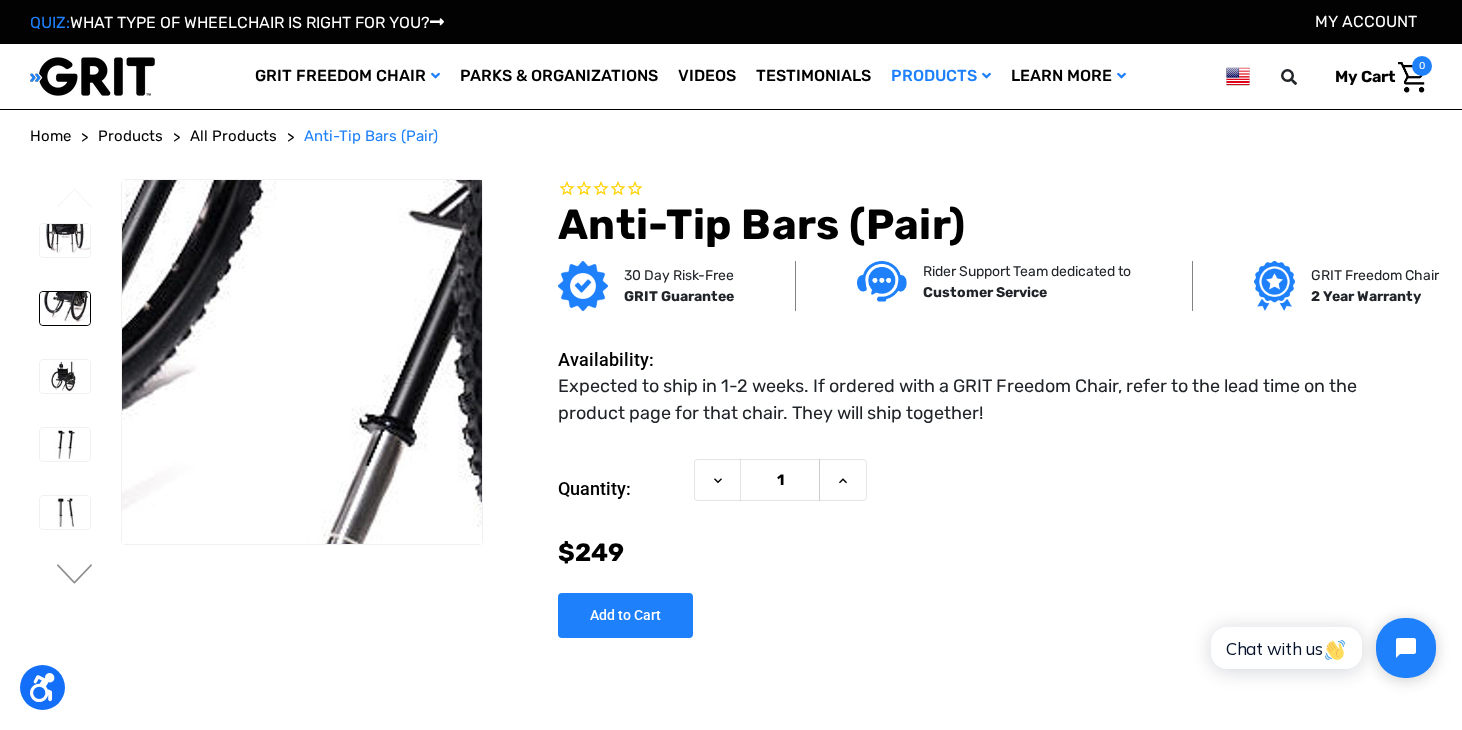 click at bounding box center (309, 330) 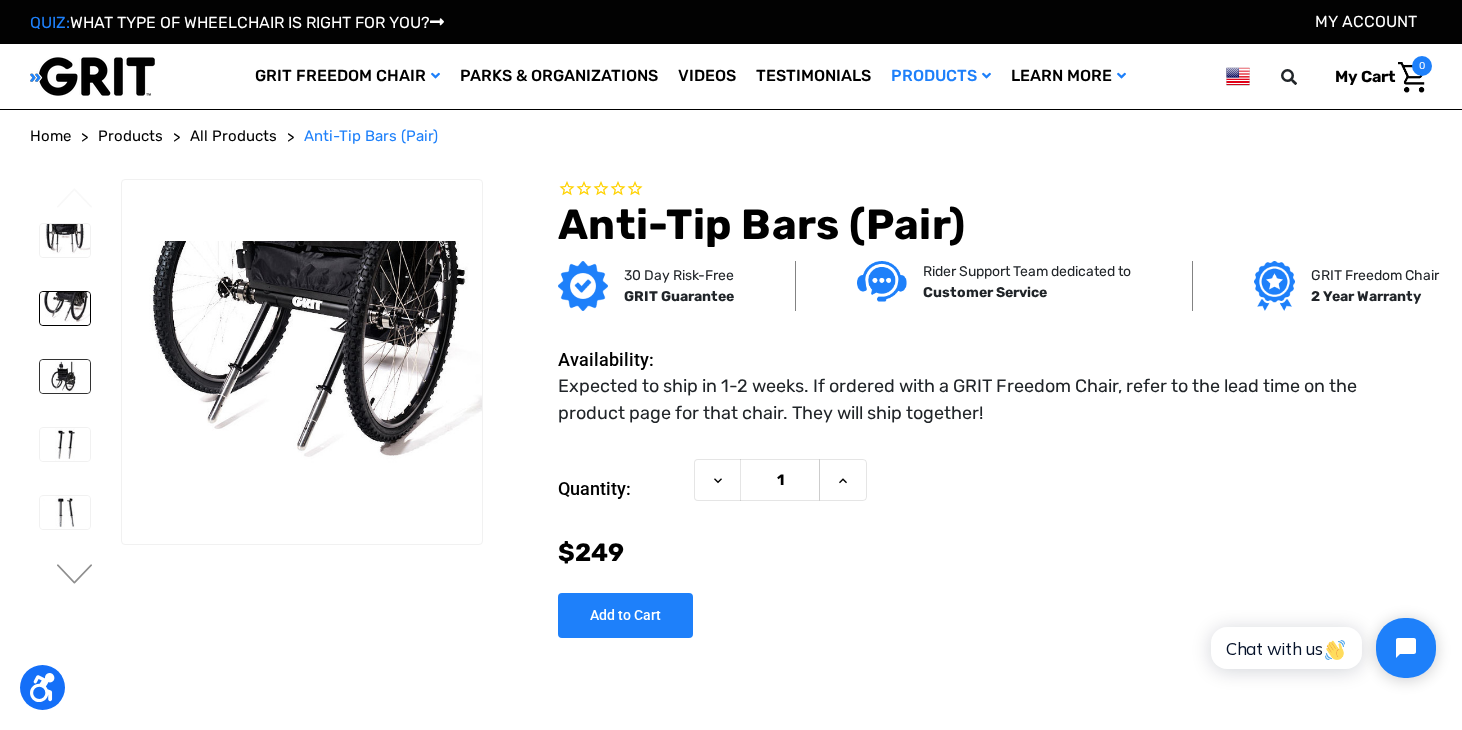 click at bounding box center (65, 376) 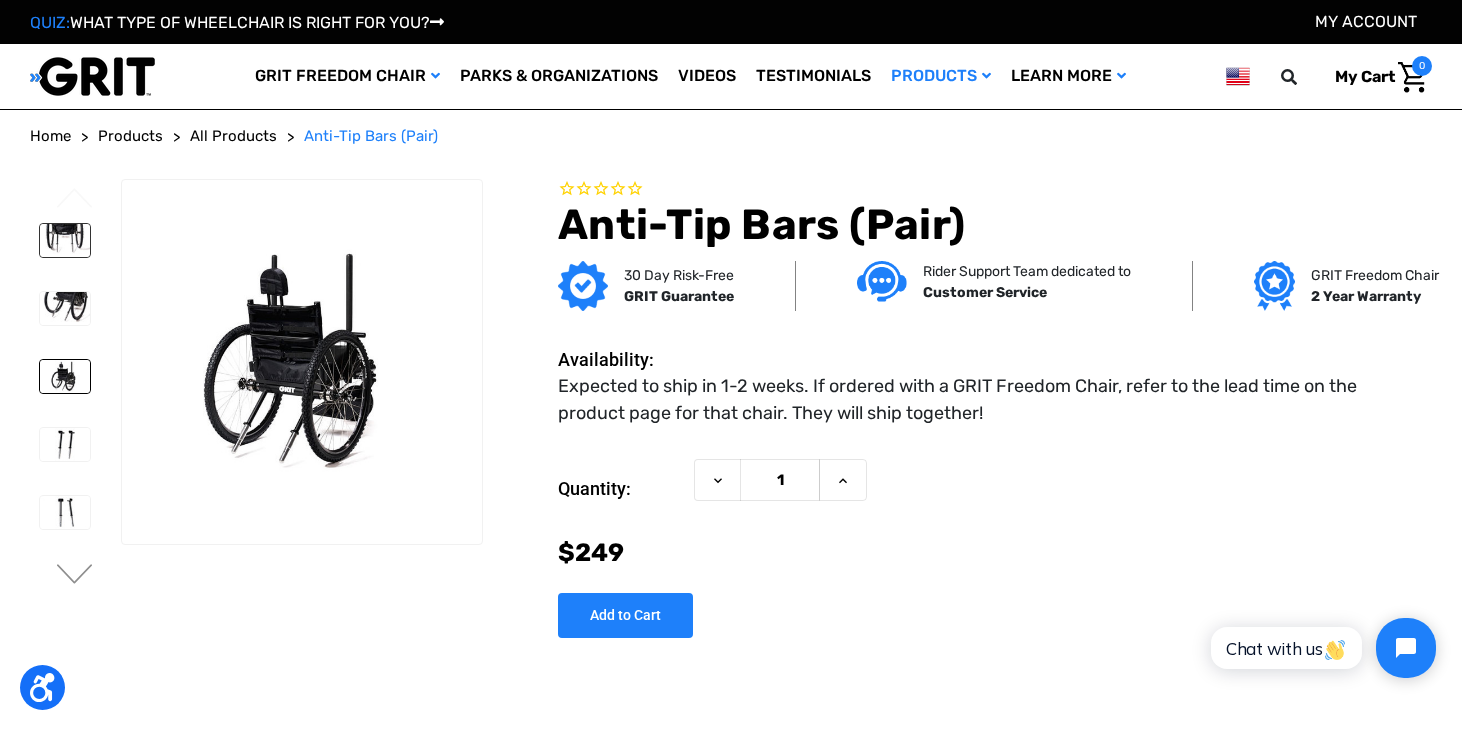 click at bounding box center (65, 240) 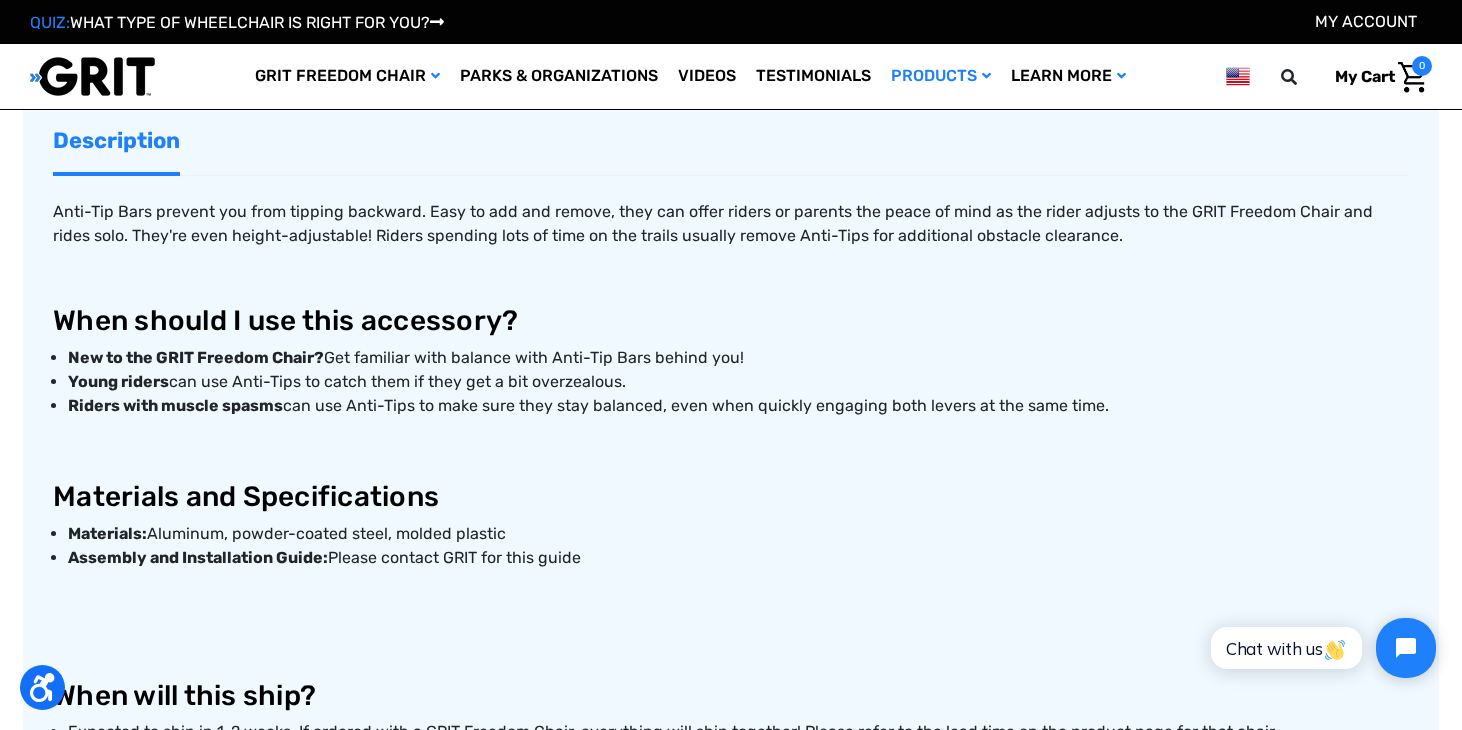 scroll, scrollTop: 636, scrollLeft: 0, axis: vertical 